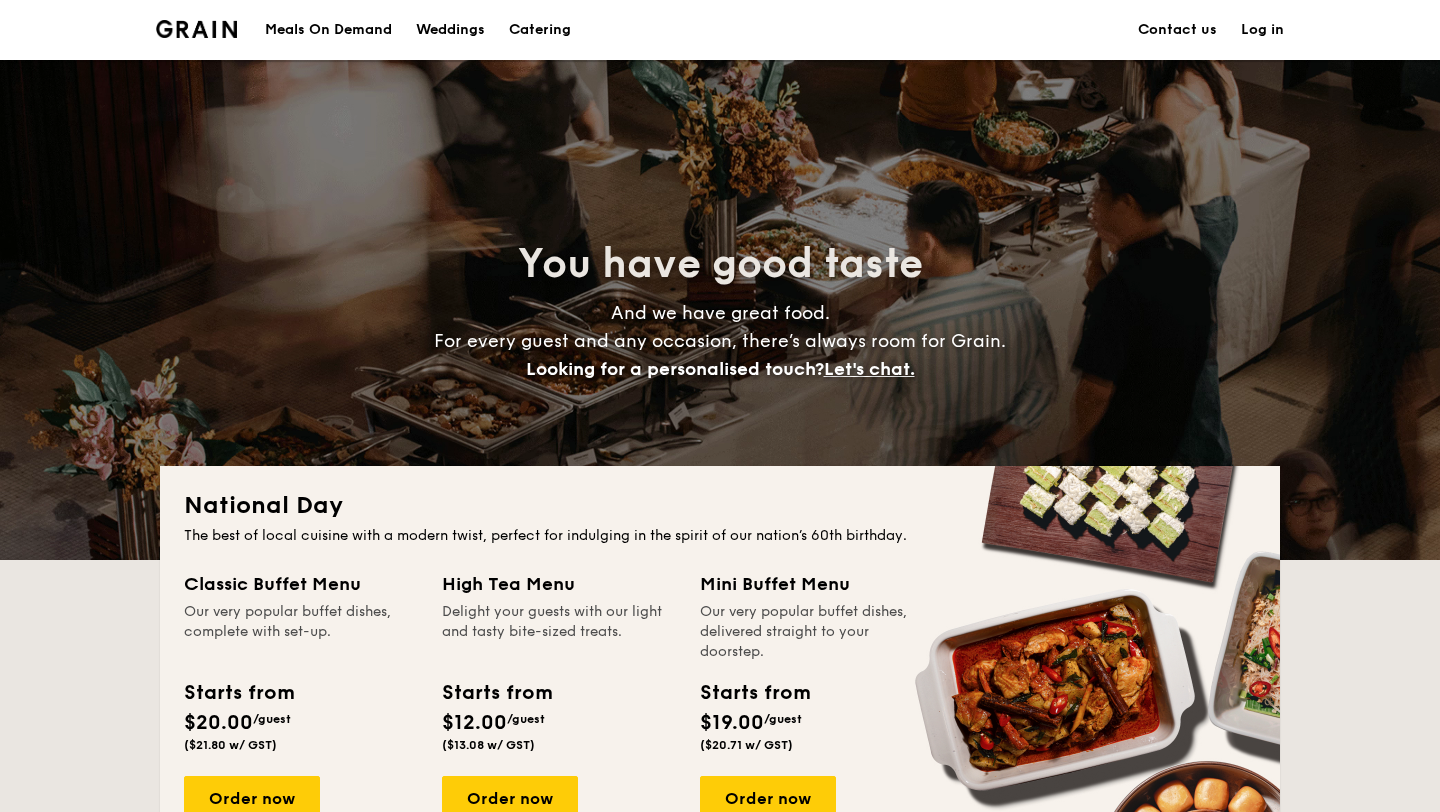 scroll, scrollTop: 773, scrollLeft: 0, axis: vertical 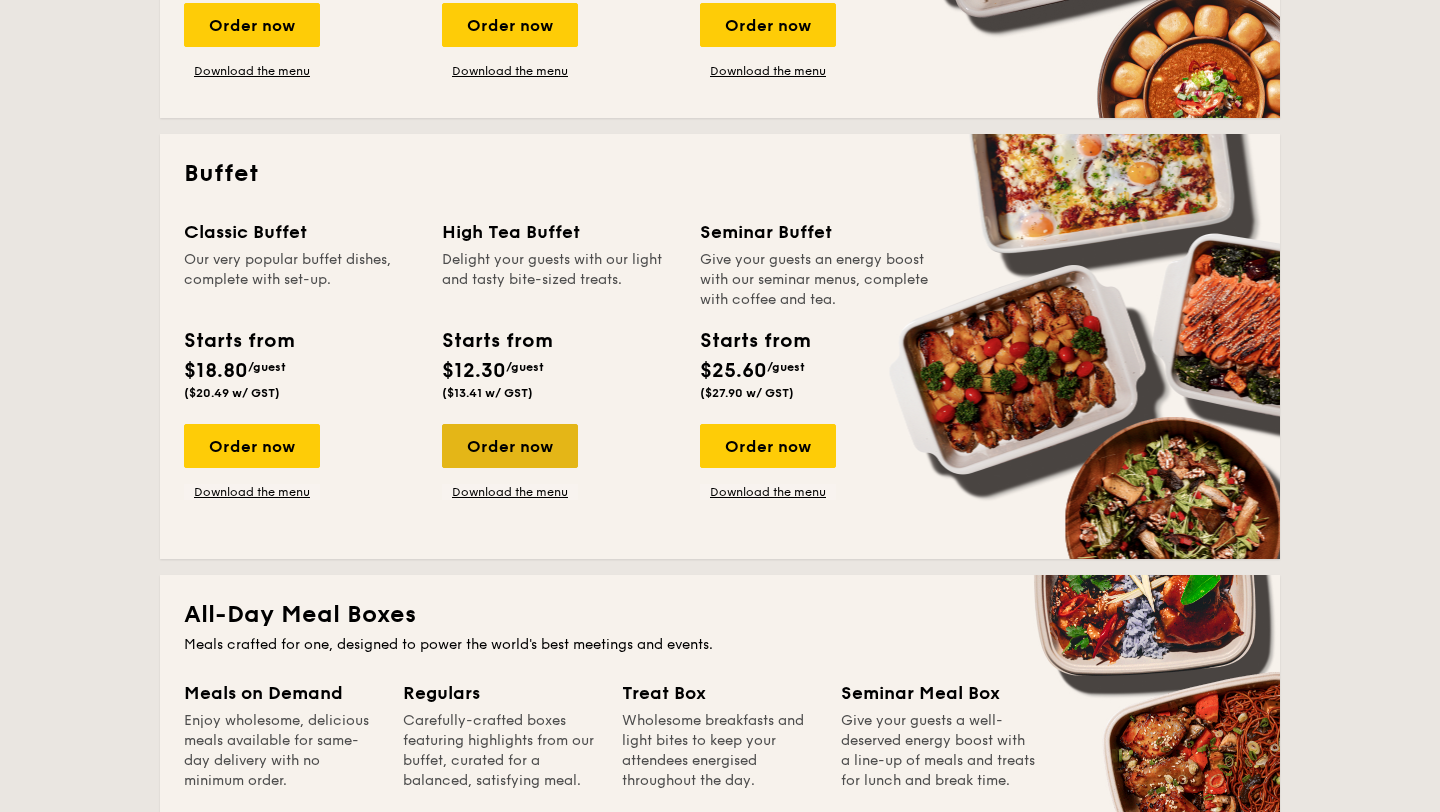 click on "Order now" at bounding box center [510, 446] 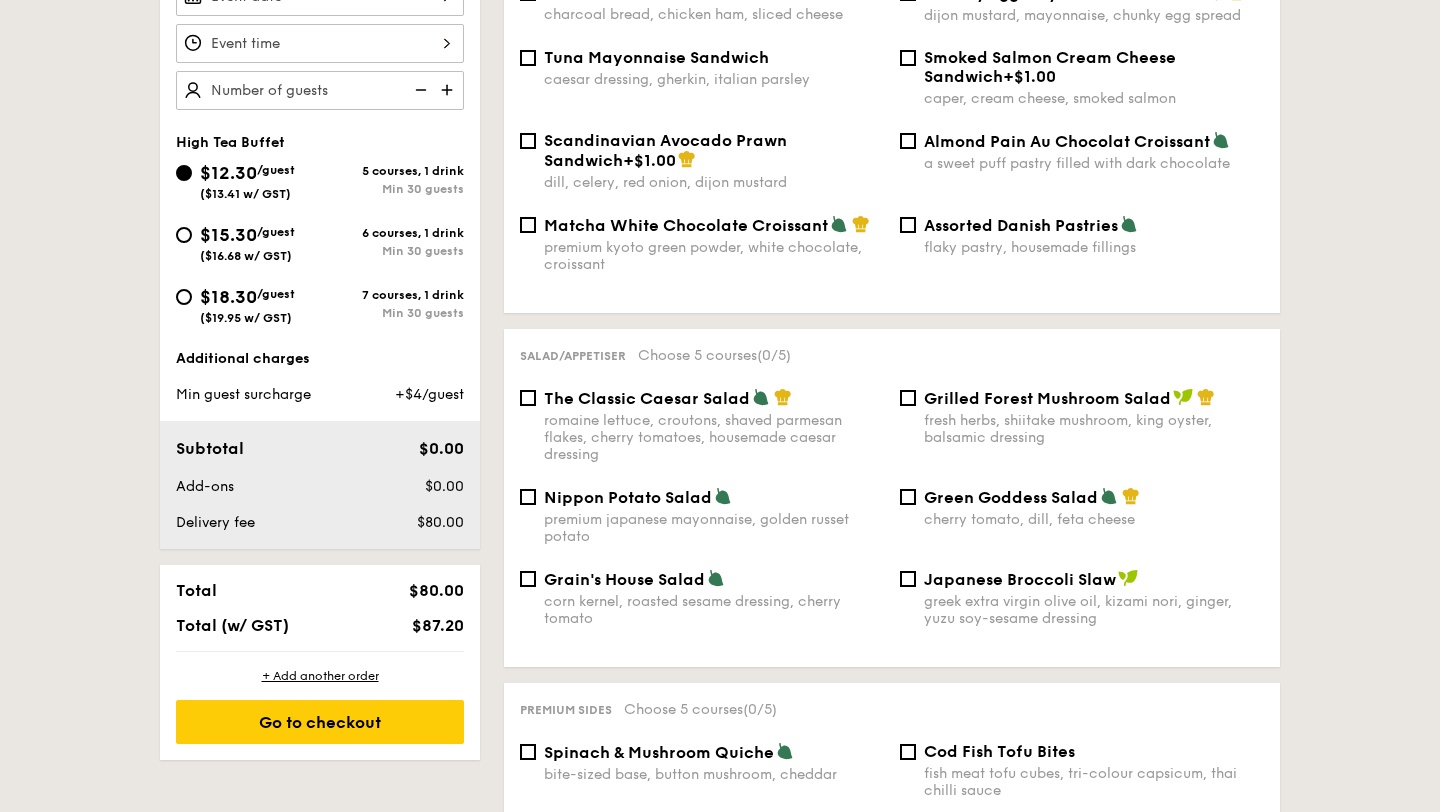 scroll, scrollTop: 649, scrollLeft: 0, axis: vertical 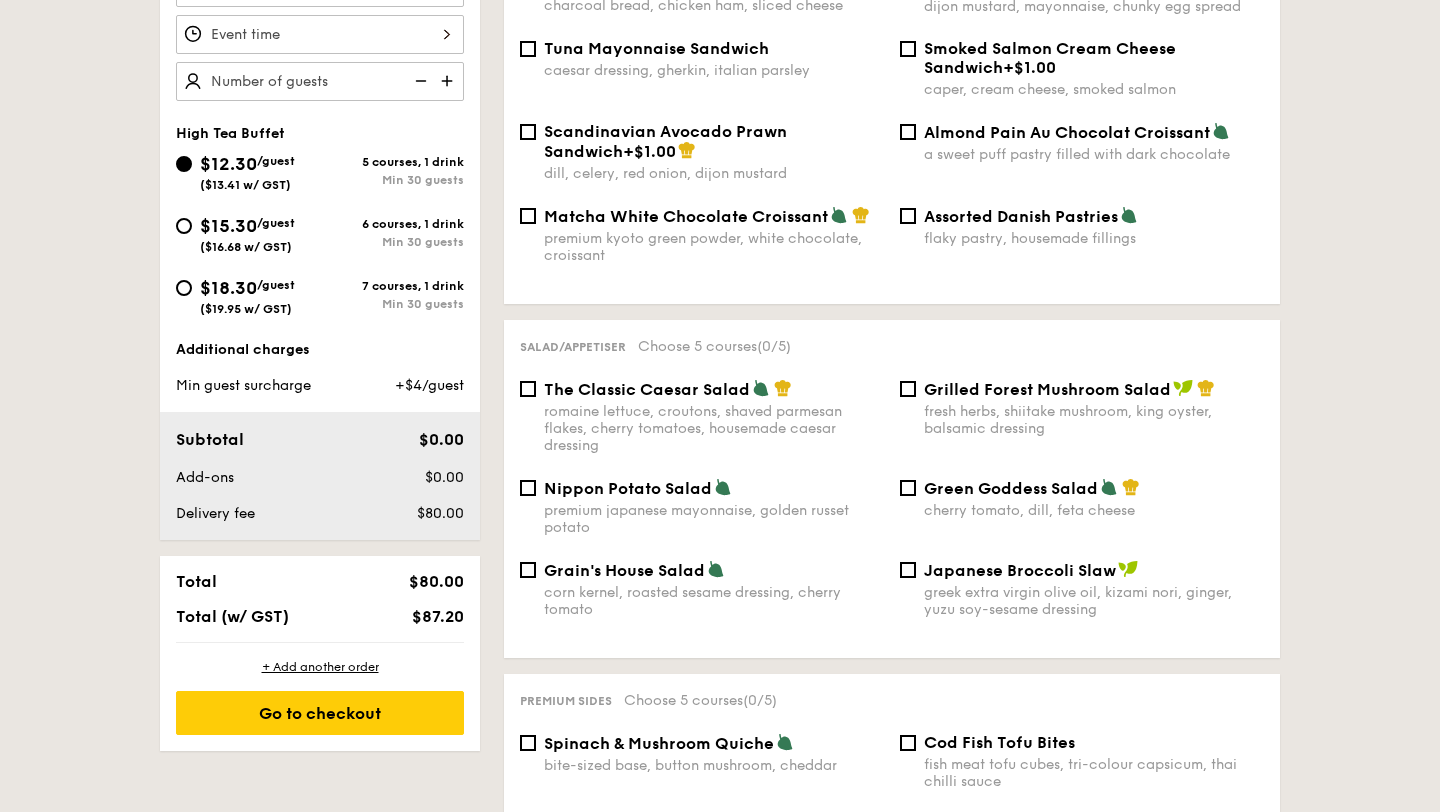 click on "greek extra virgin olive oil, kizami nori, ginger, yuzu soy-sesame dressing" at bounding box center [1094, 601] 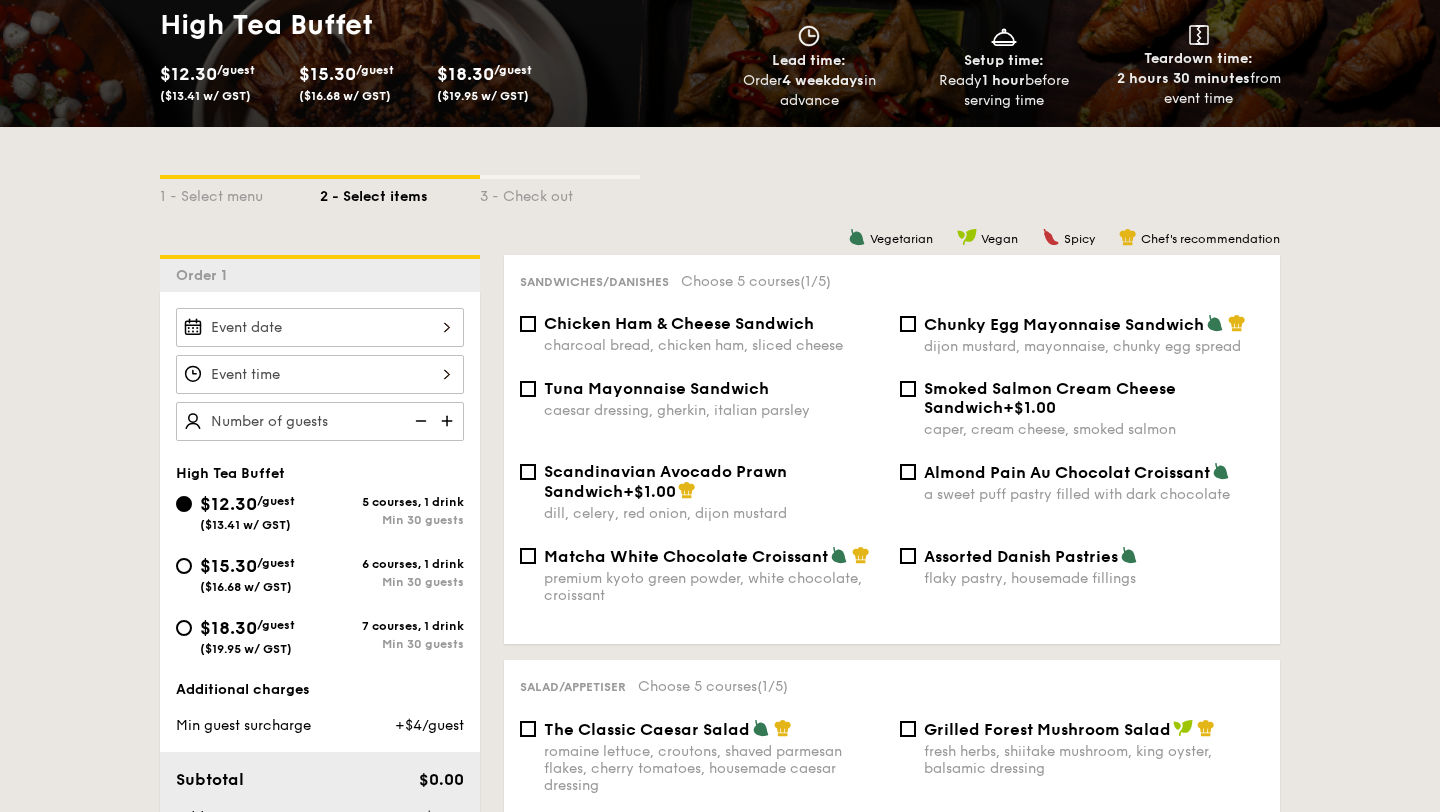 scroll, scrollTop: 306, scrollLeft: 0, axis: vertical 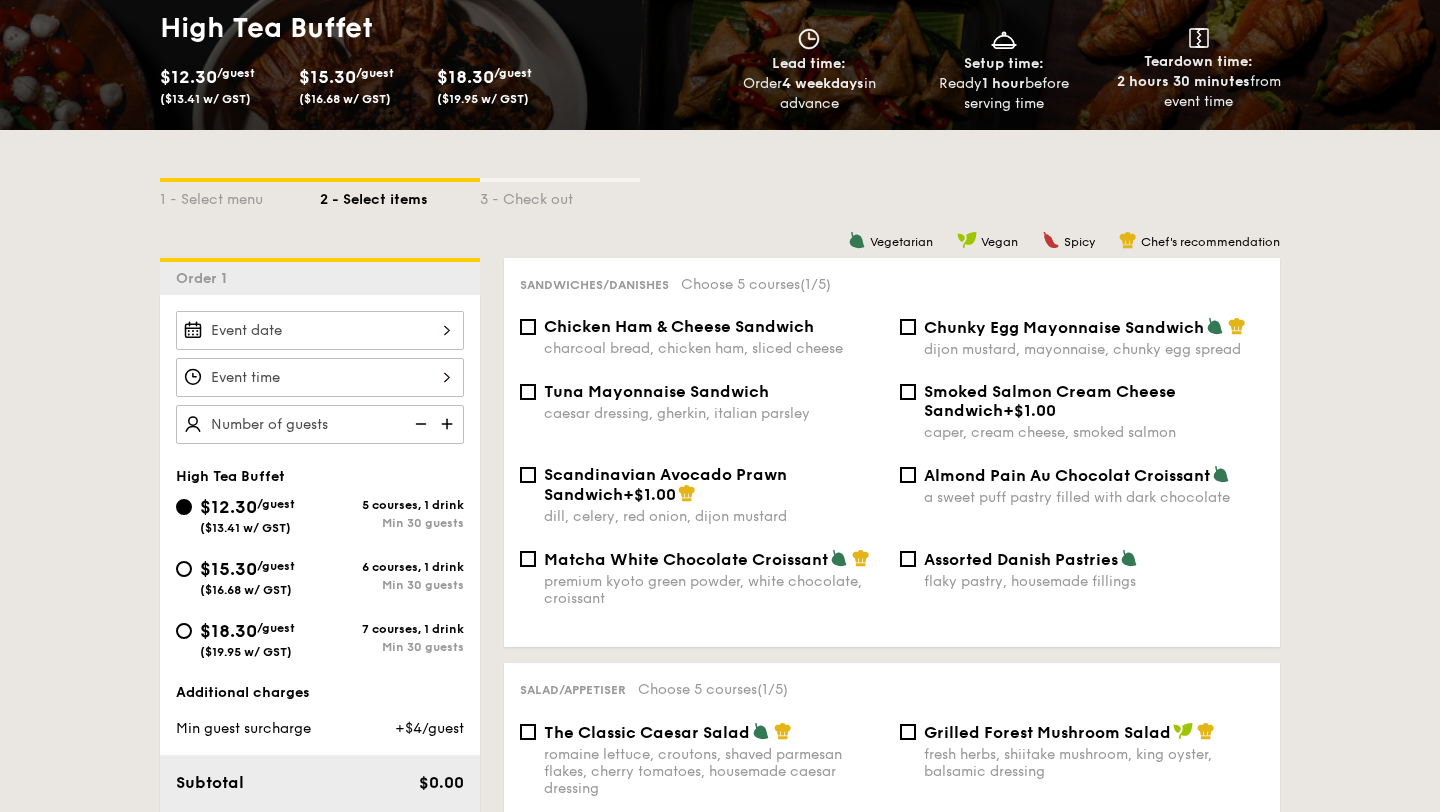 click on "Chunky Egg Mayonnaise Sandwich" at bounding box center [1094, 327] 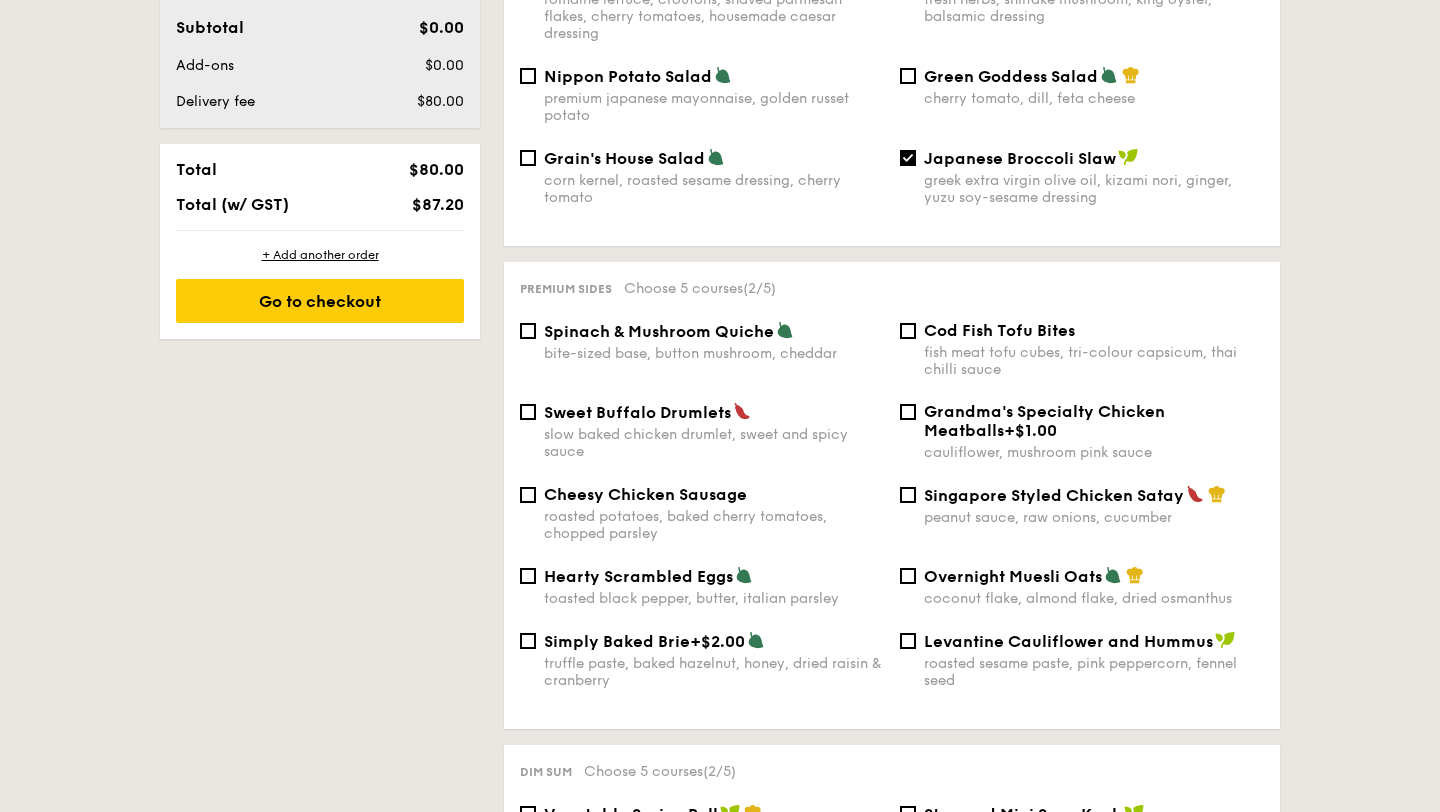 scroll, scrollTop: 1064, scrollLeft: 0, axis: vertical 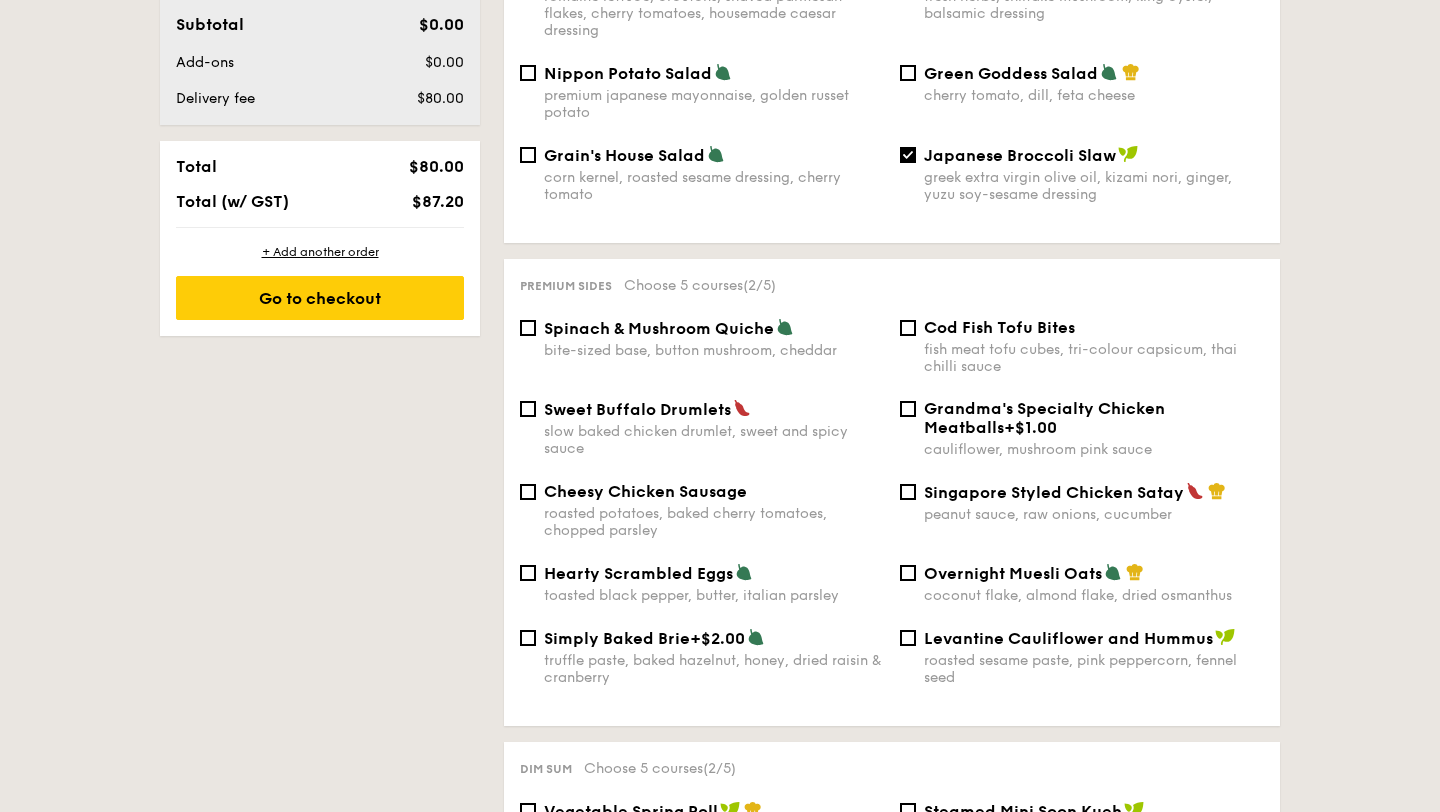 click on "Singapore Styled Chicken Satay" at bounding box center [1054, 492] 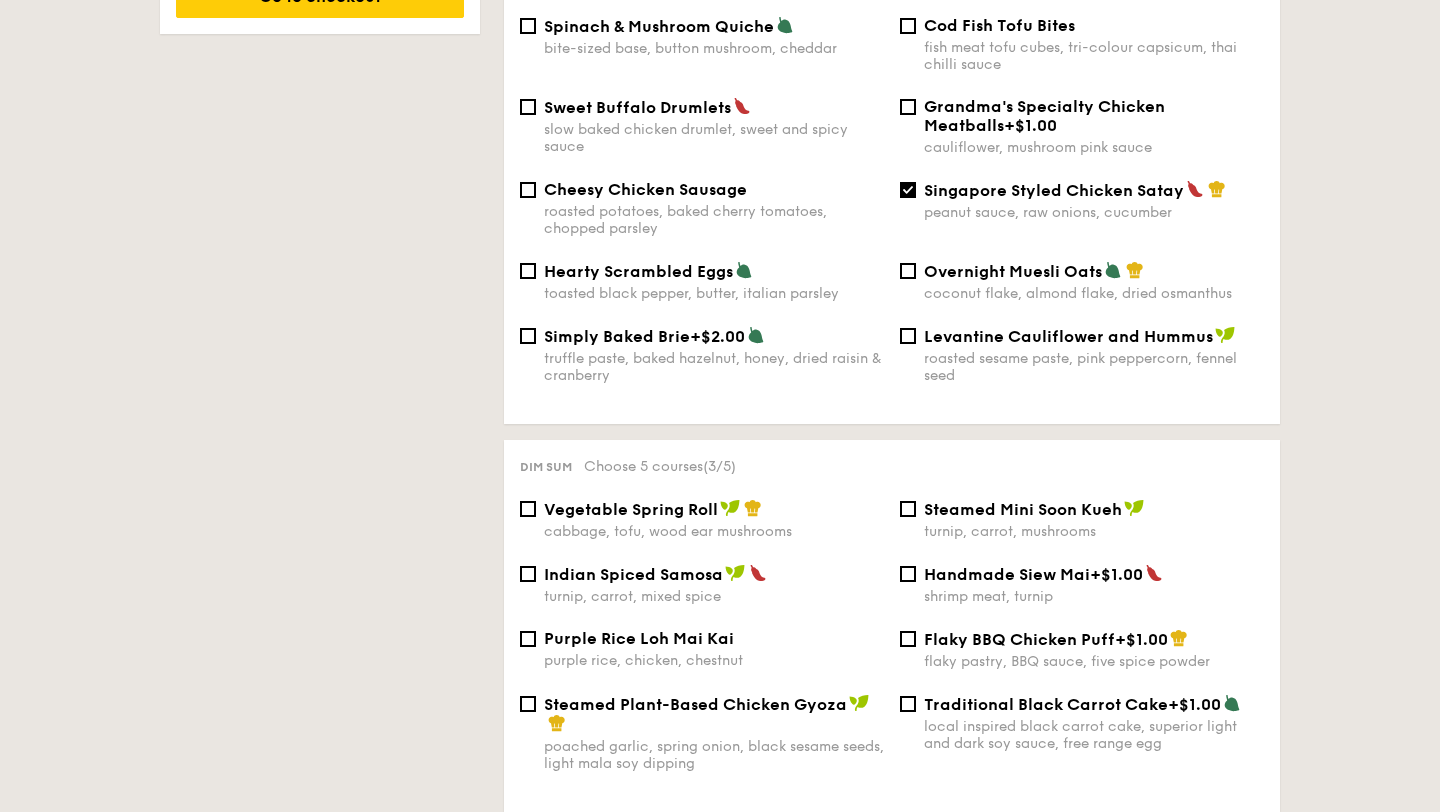 scroll, scrollTop: 1377, scrollLeft: 0, axis: vertical 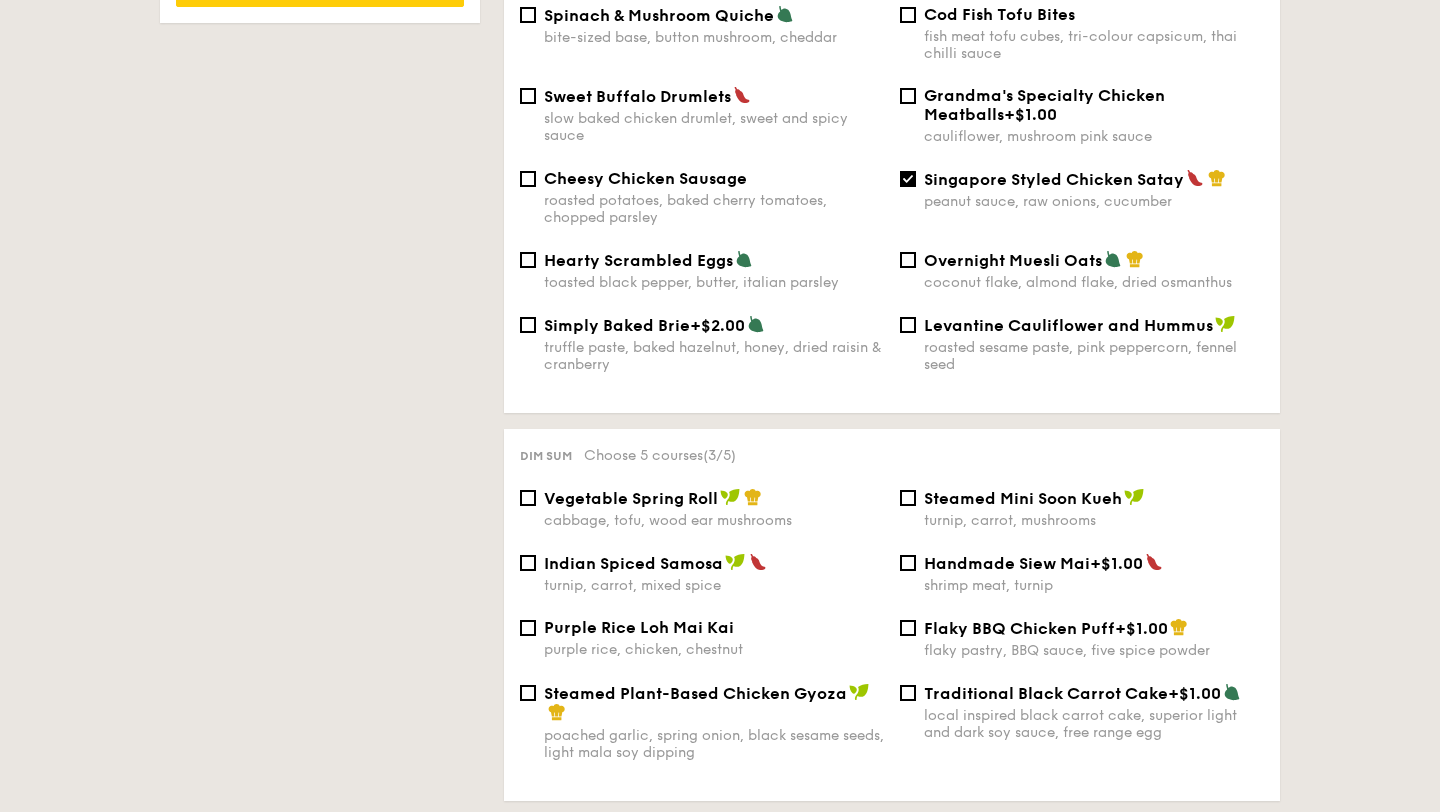 click on "Traditional Black Carrot Cake
+[PRICE]
local inspired black carrot cake, superior light and dark soy sauce, free range egg" at bounding box center (1094, 712) 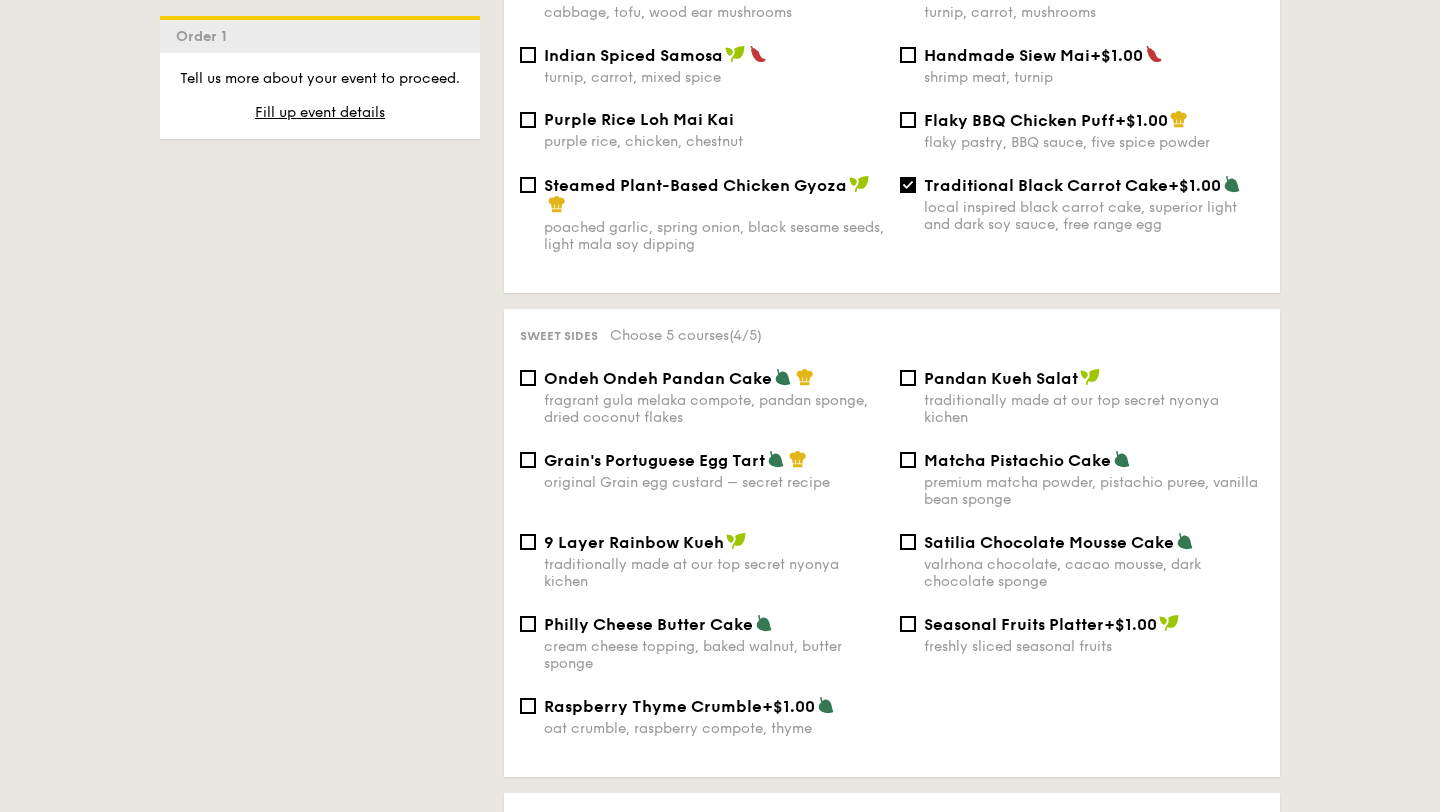 scroll, scrollTop: 1892, scrollLeft: 0, axis: vertical 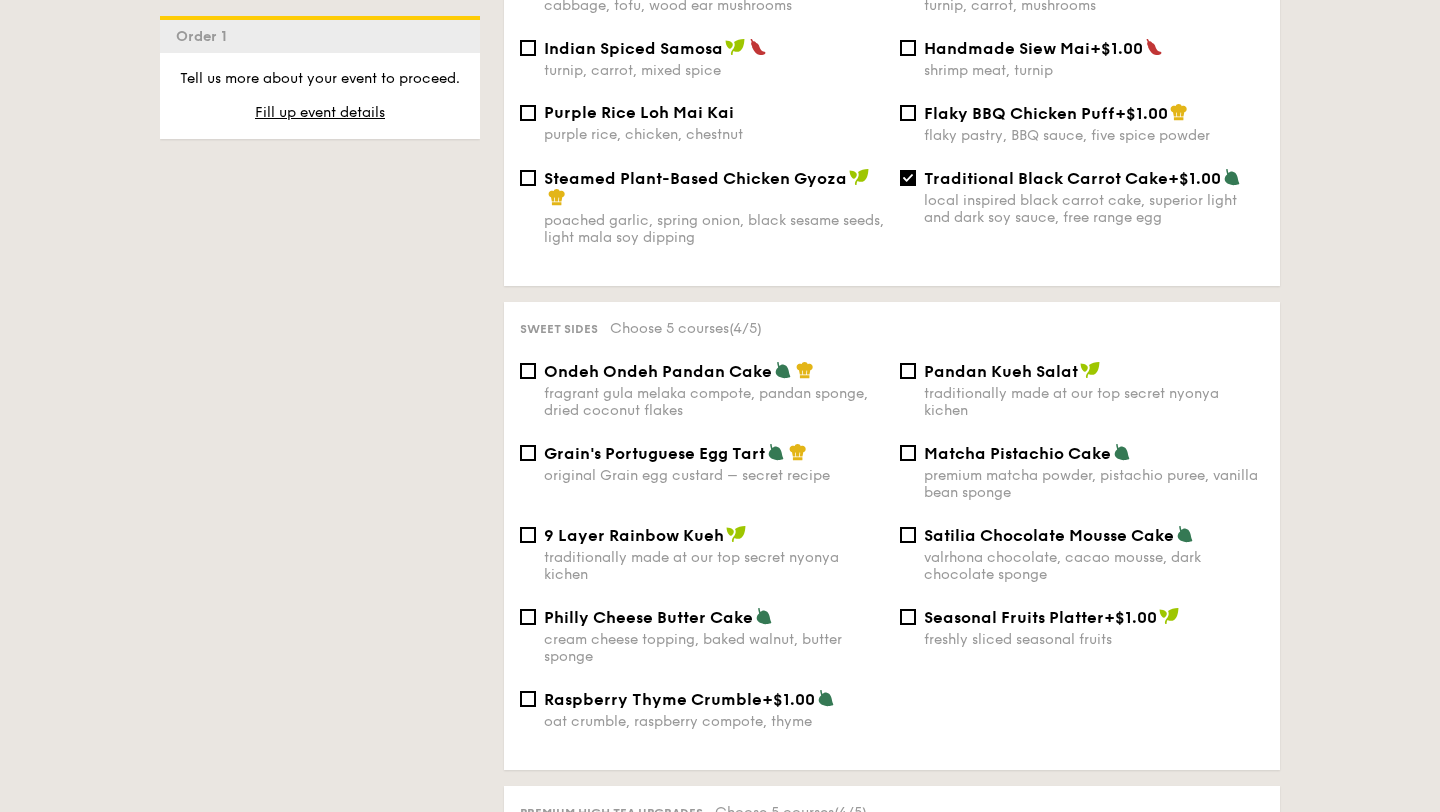 click on "original Grain egg custard – secret recipe" at bounding box center [714, 475] 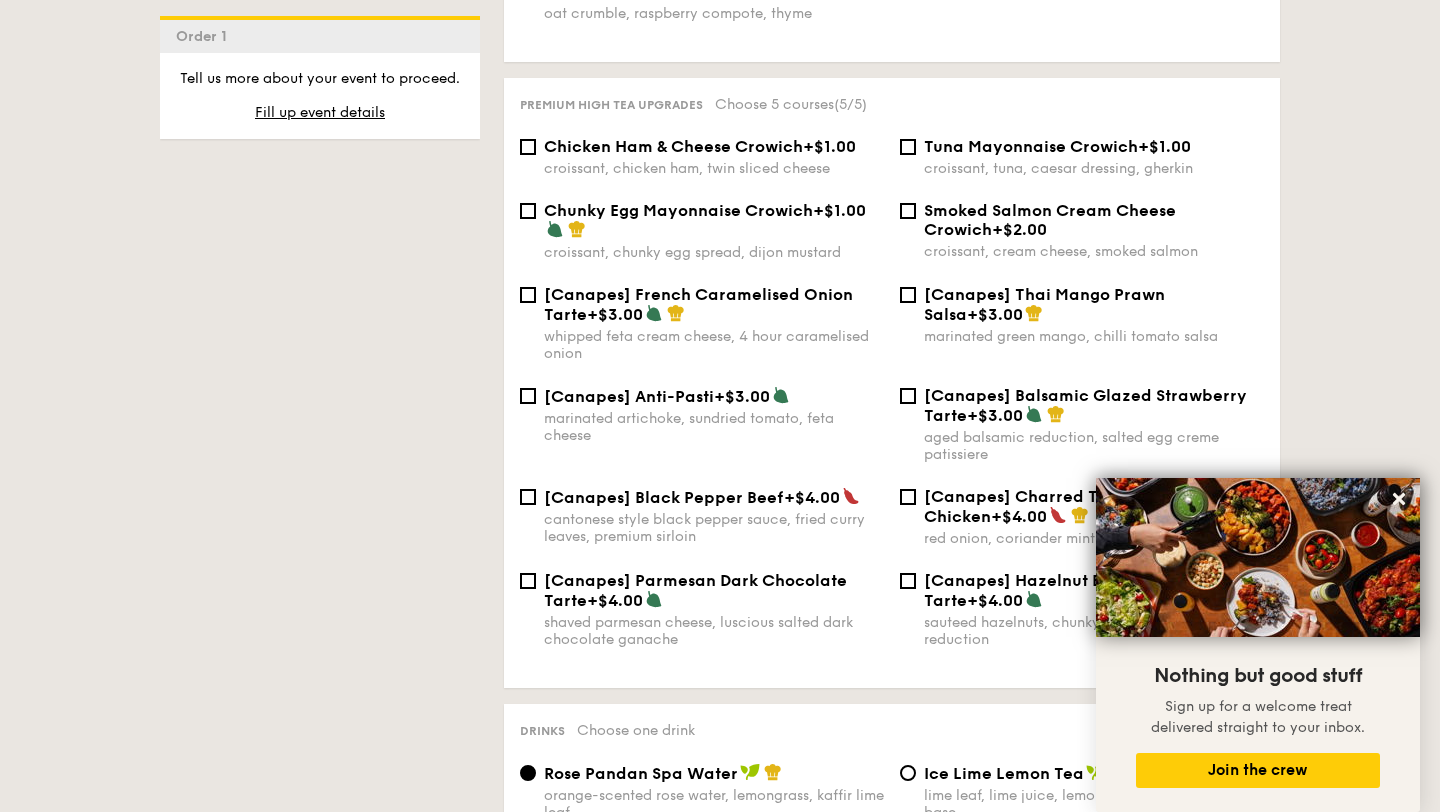 scroll, scrollTop: 2598, scrollLeft: 0, axis: vertical 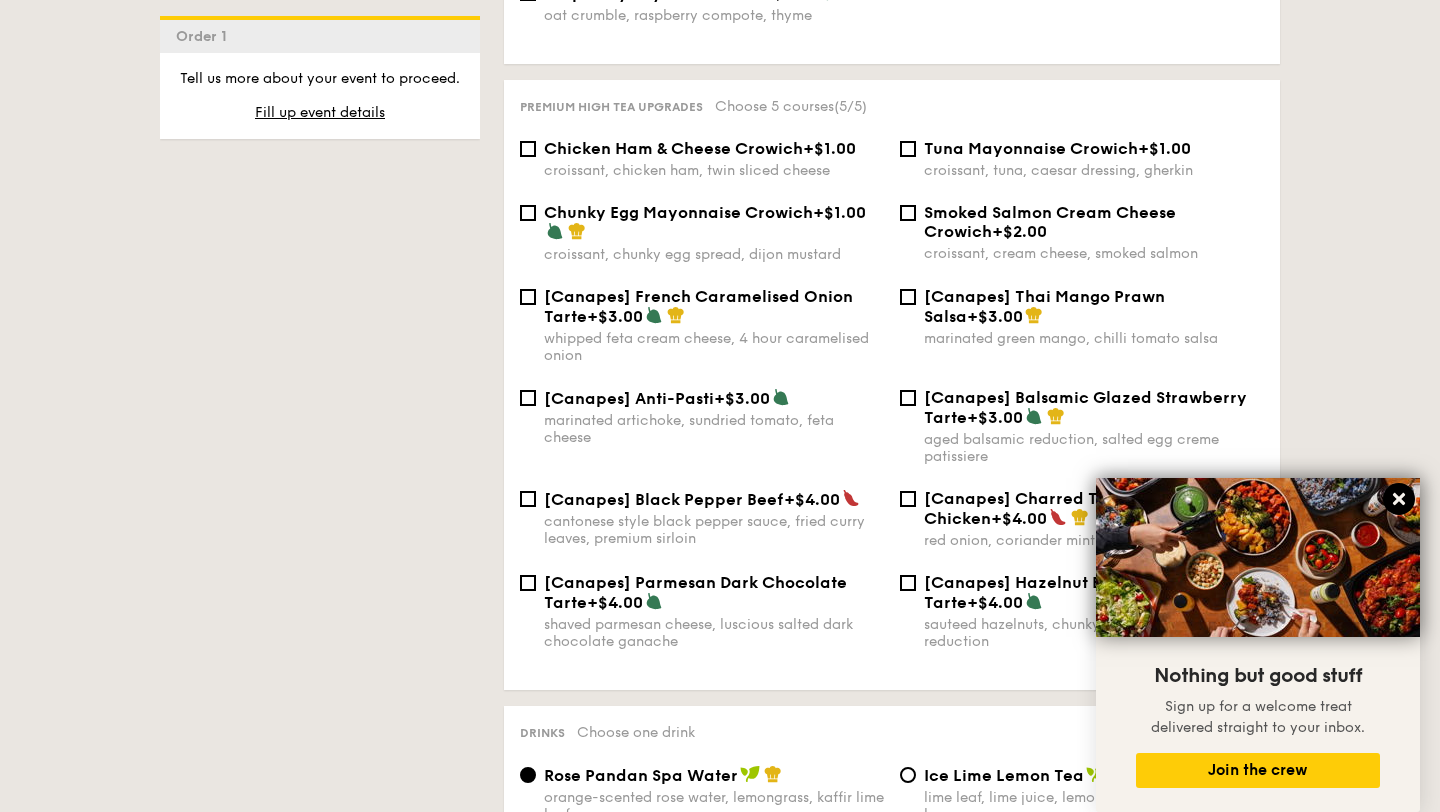 click 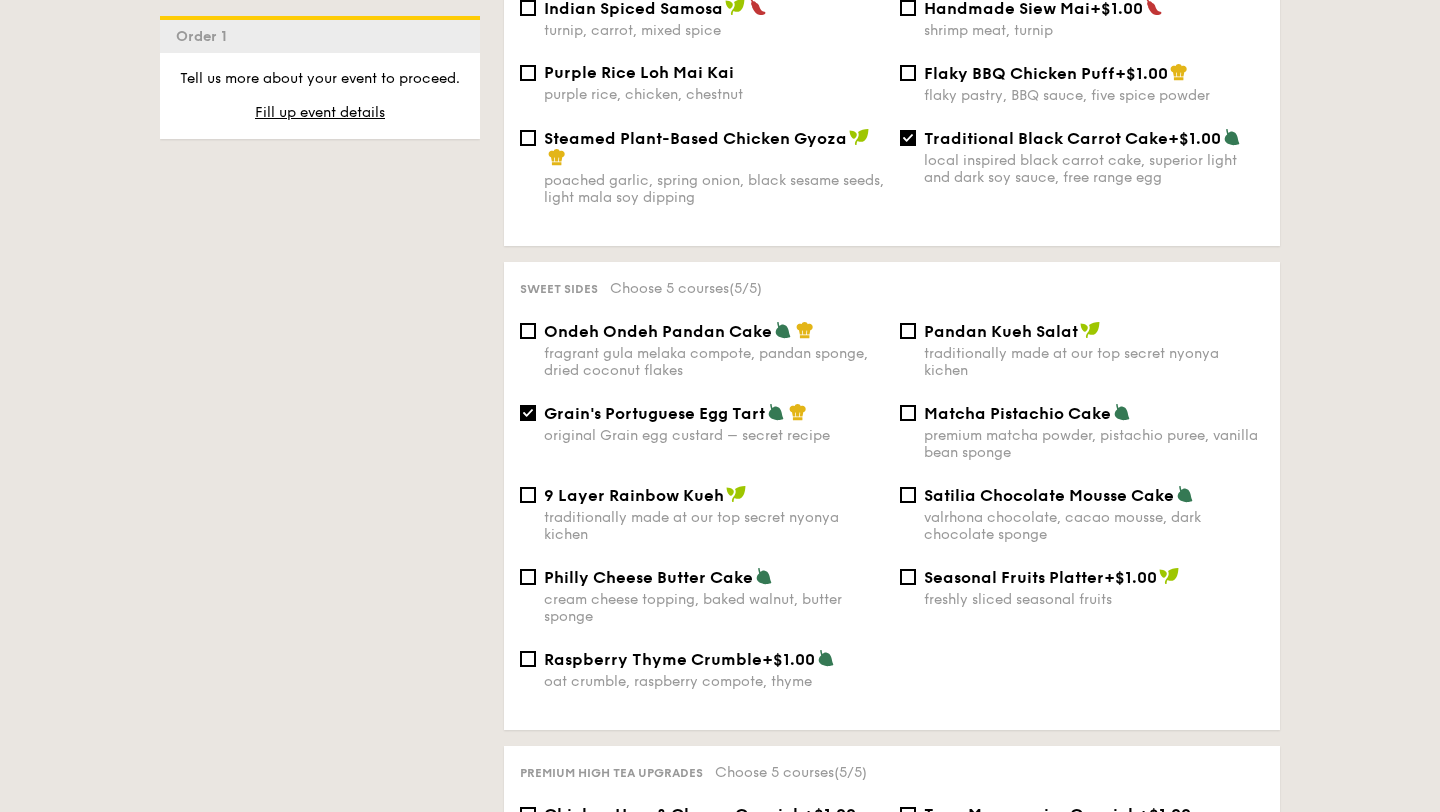 scroll, scrollTop: 1927, scrollLeft: 0, axis: vertical 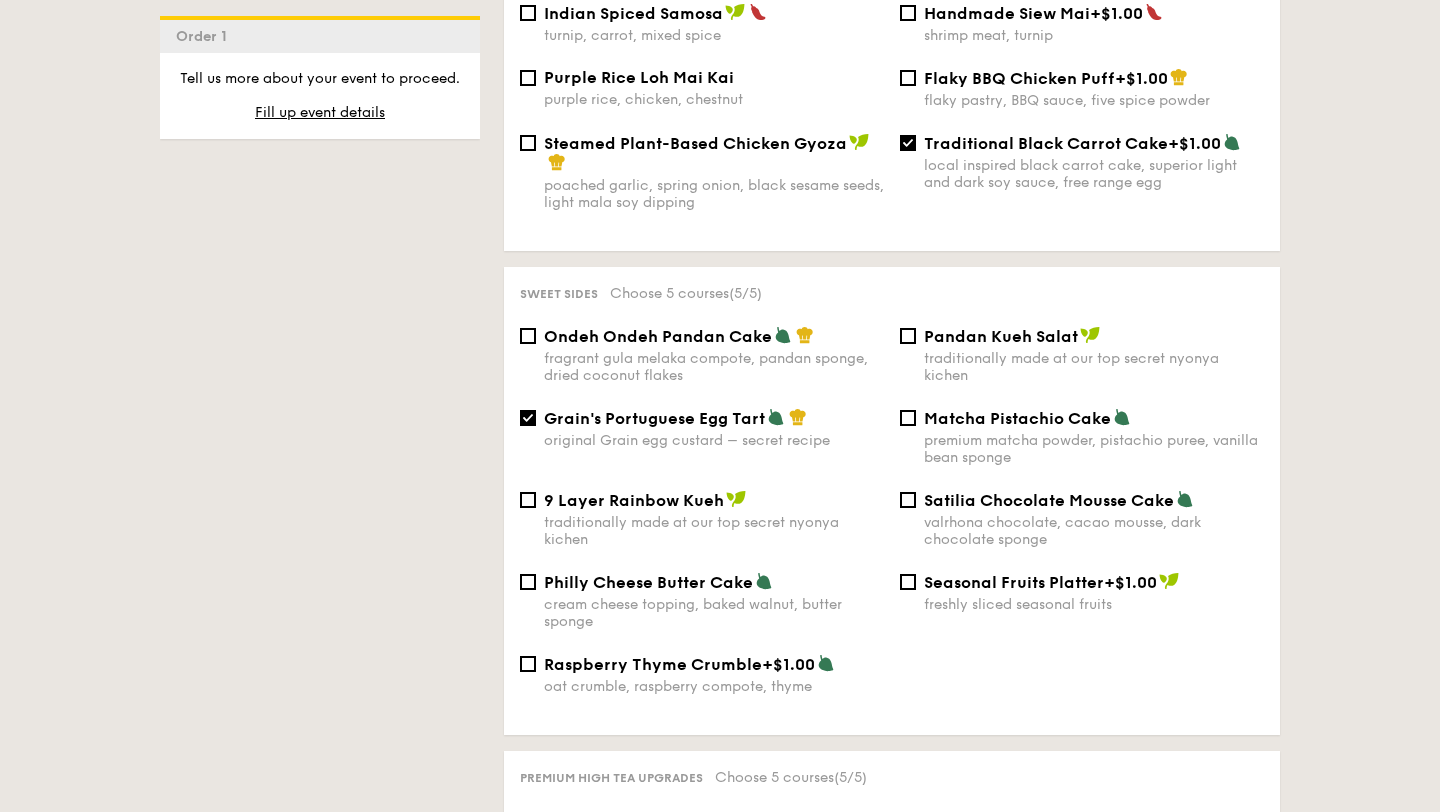 click on "Seasonal Fruits Platter" at bounding box center (1014, 582) 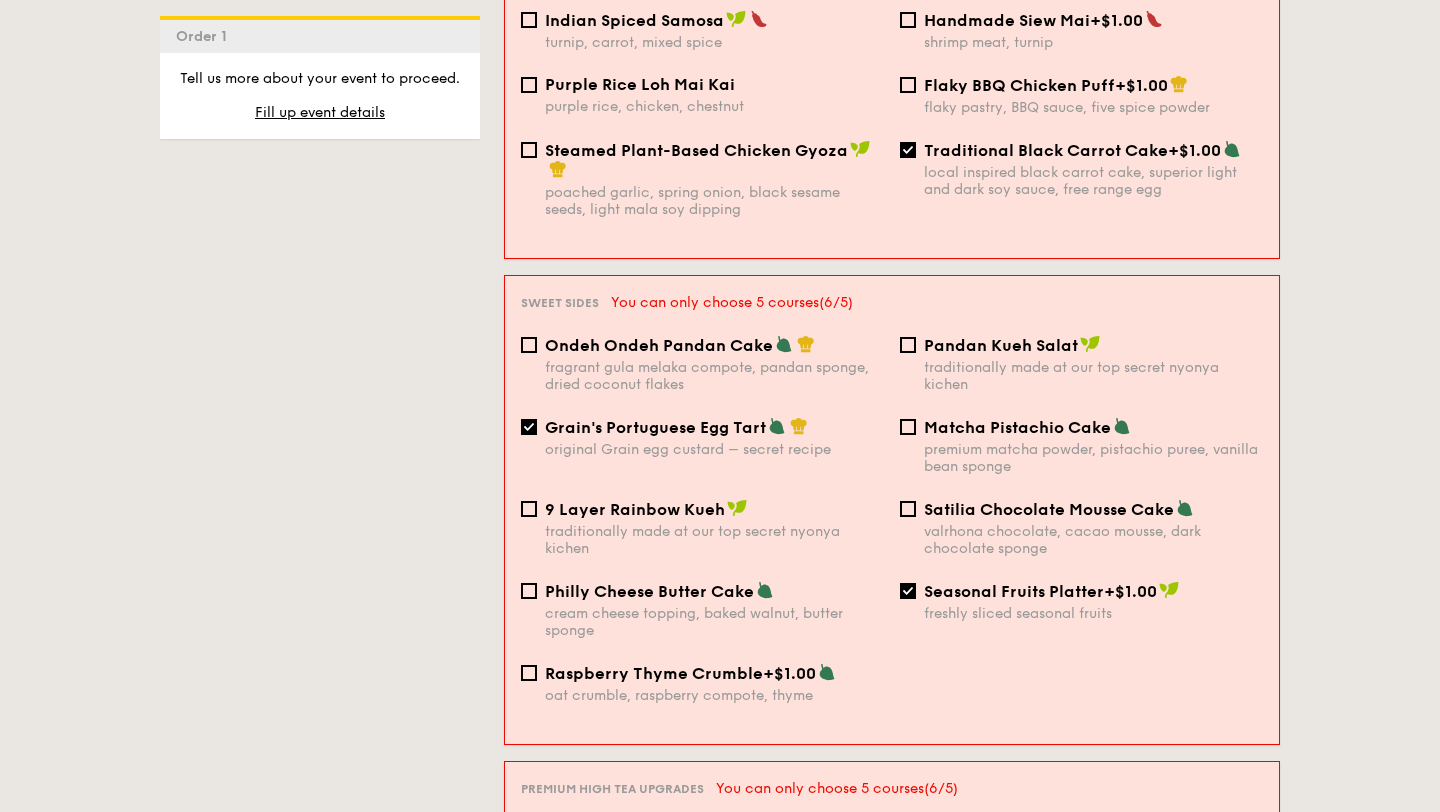 click on "Seasonal Fruits Platter" at bounding box center (1014, 591) 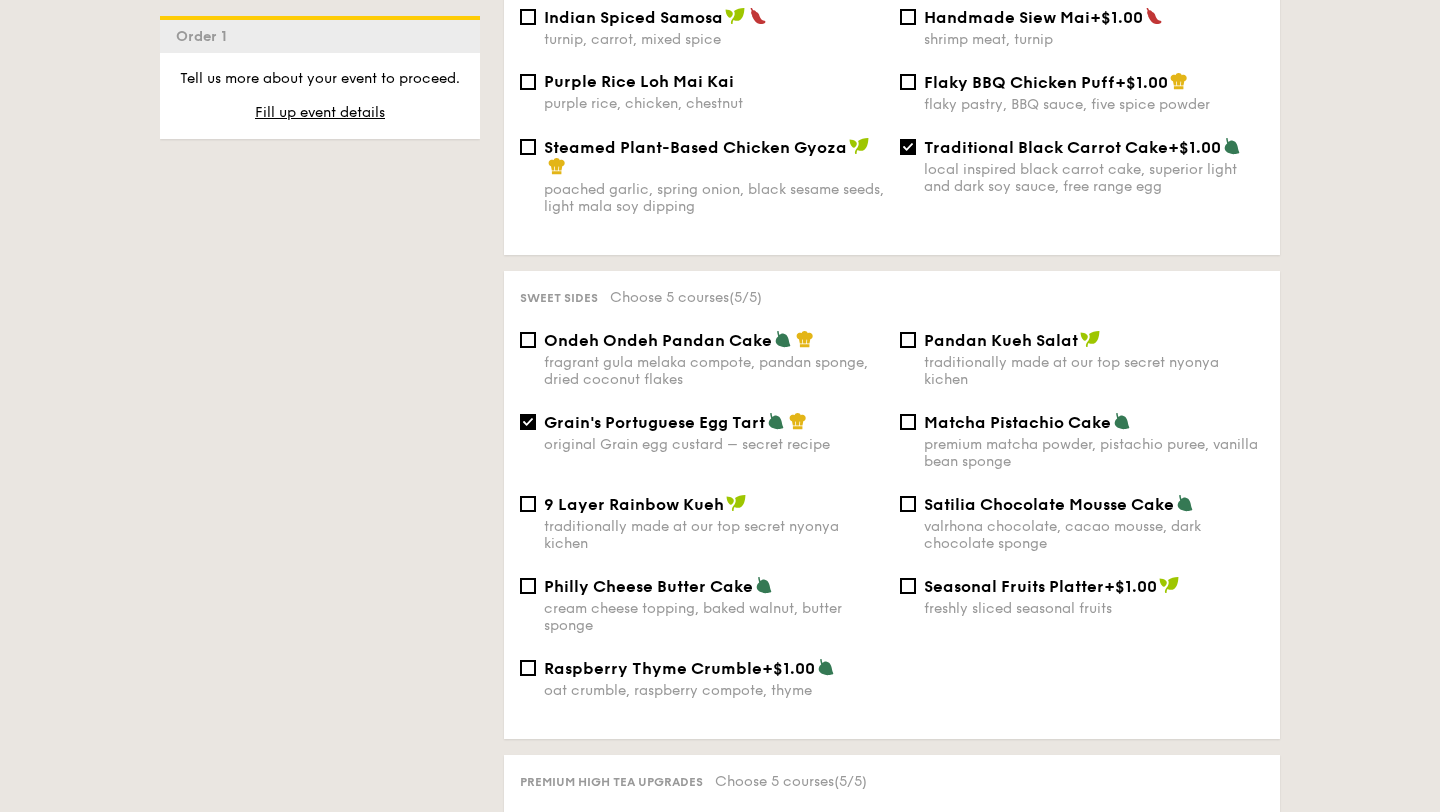 scroll, scrollTop: 1923, scrollLeft: 0, axis: vertical 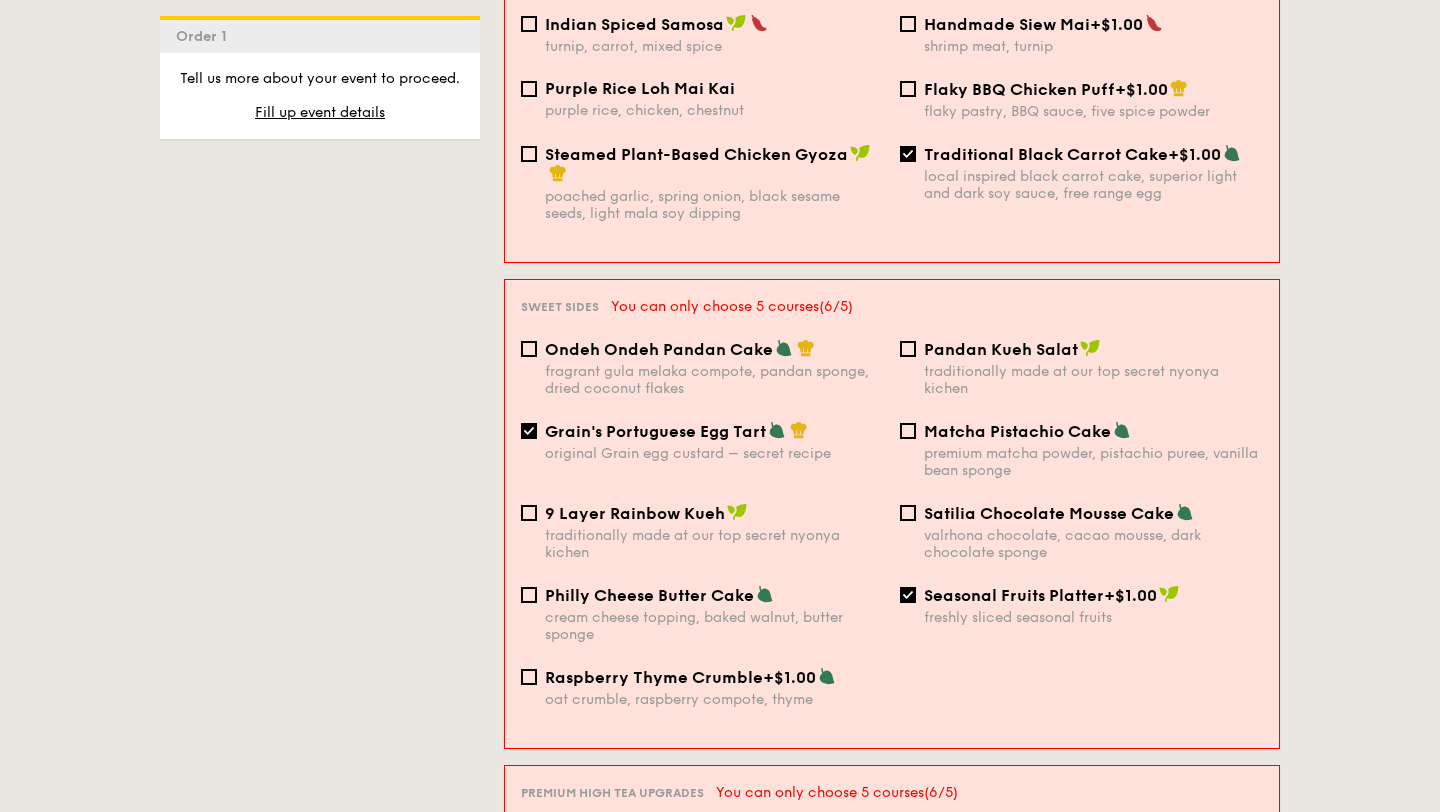 click on "freshly sliced seasonal fruits" at bounding box center (1093, 617) 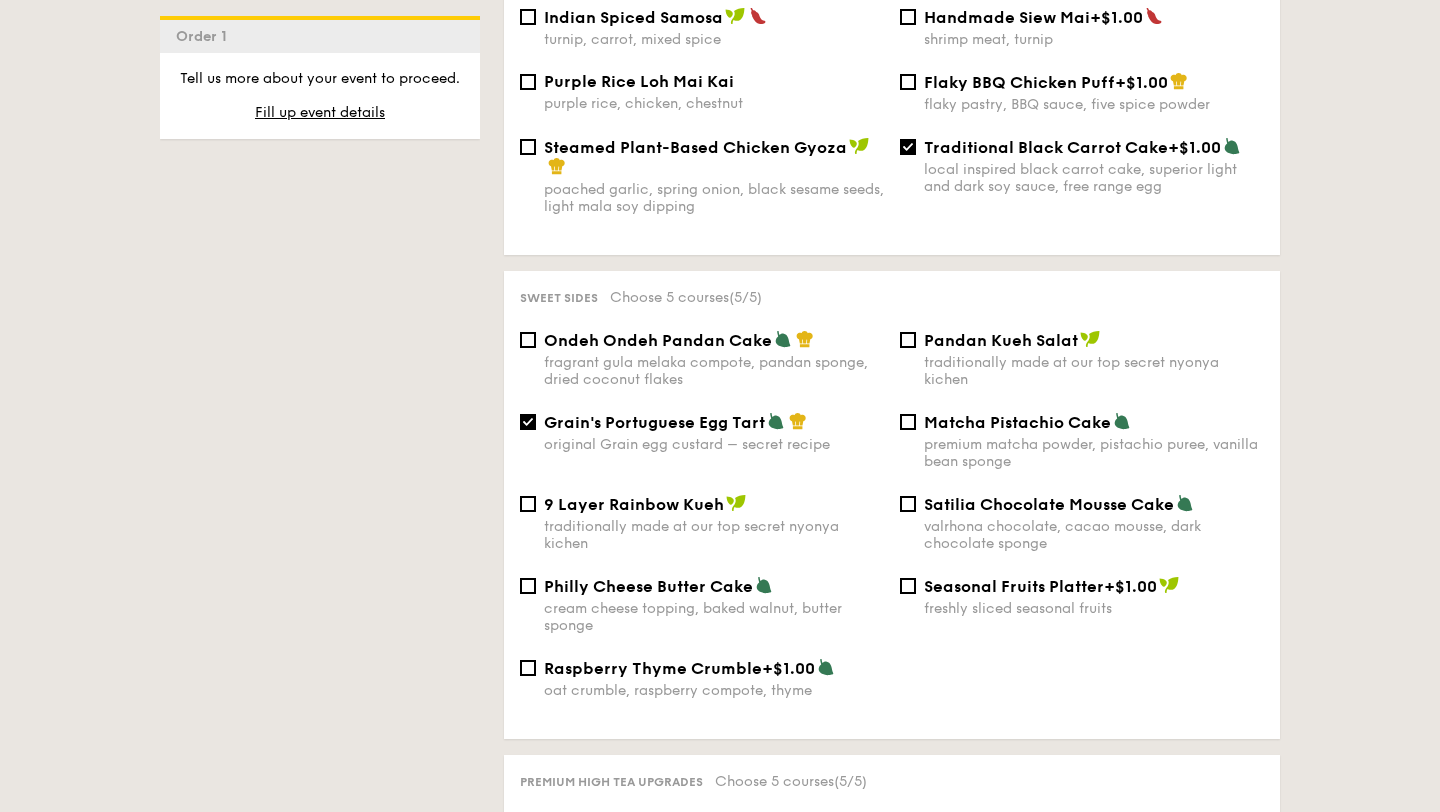 click on "original Grain egg custard – secret recipe" at bounding box center (714, 444) 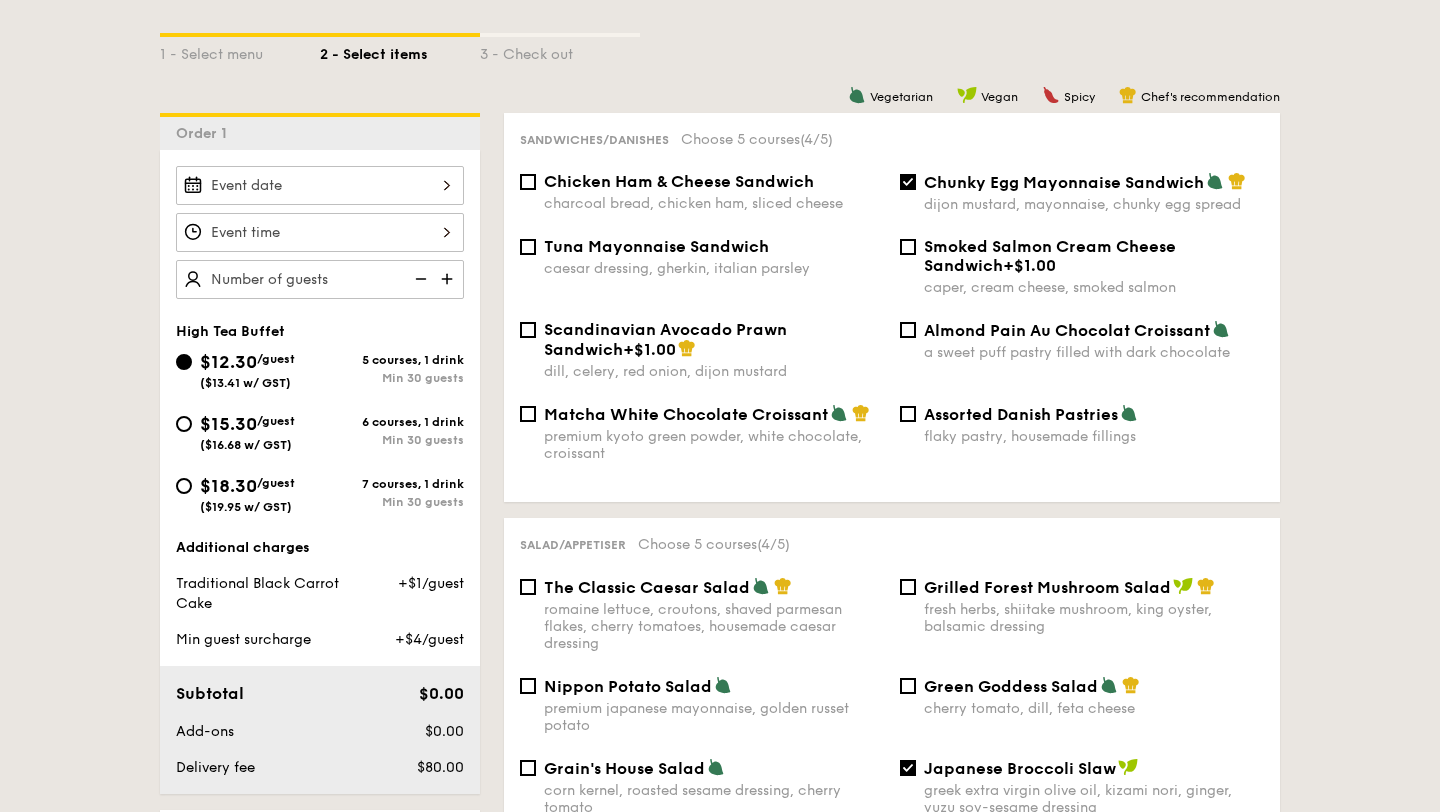 scroll, scrollTop: 555, scrollLeft: 0, axis: vertical 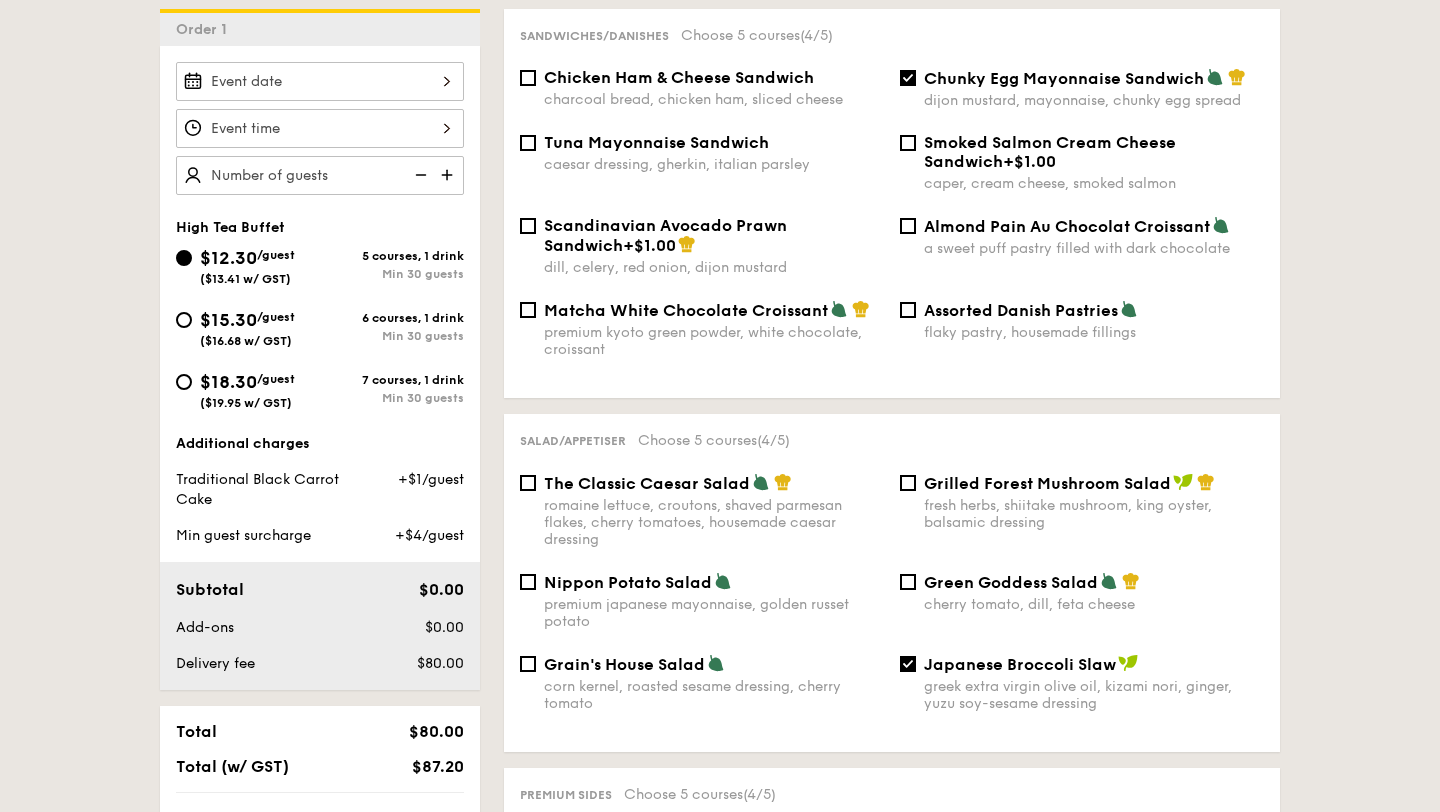 click on "($16.68 w/ GST)" at bounding box center [246, 341] 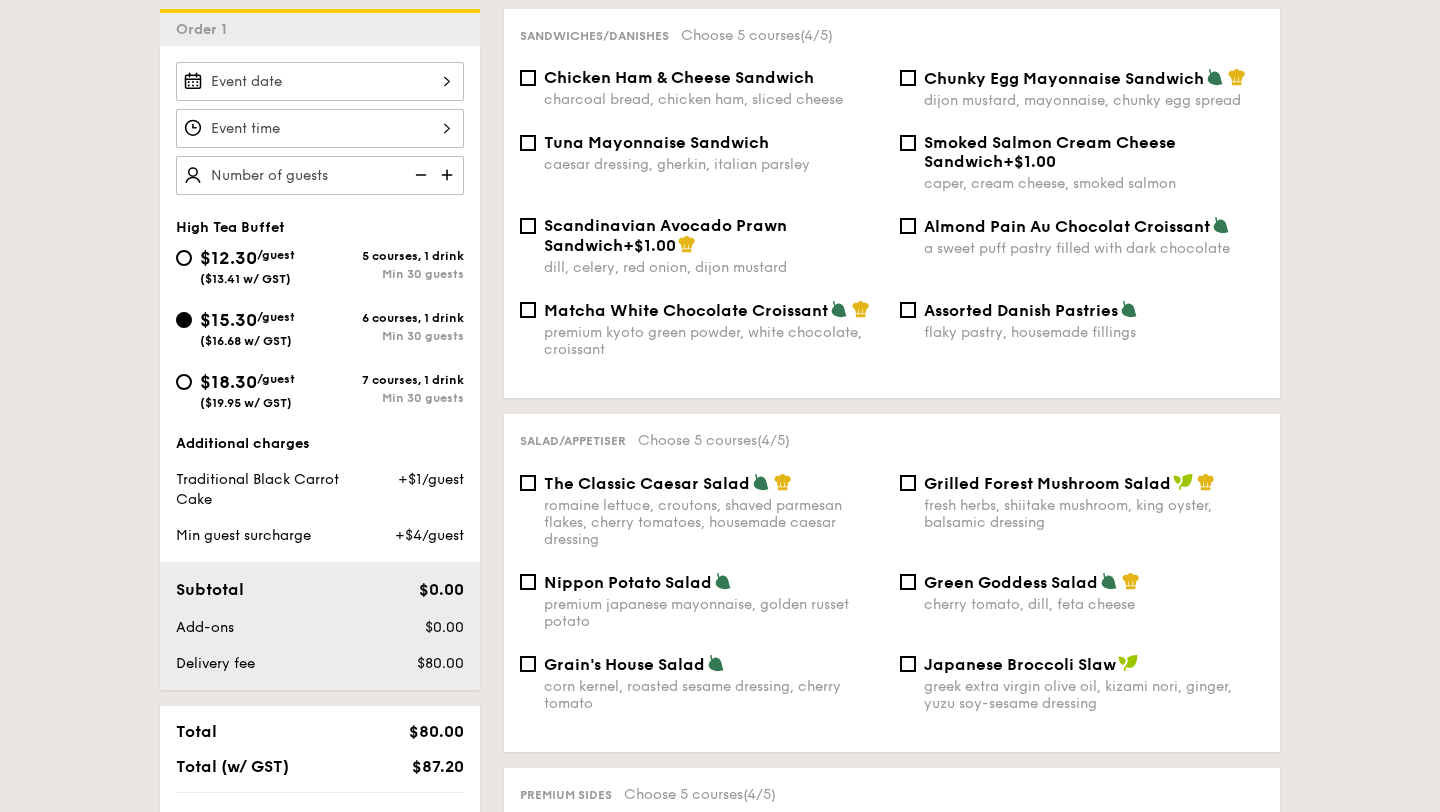 checkbox on "false" 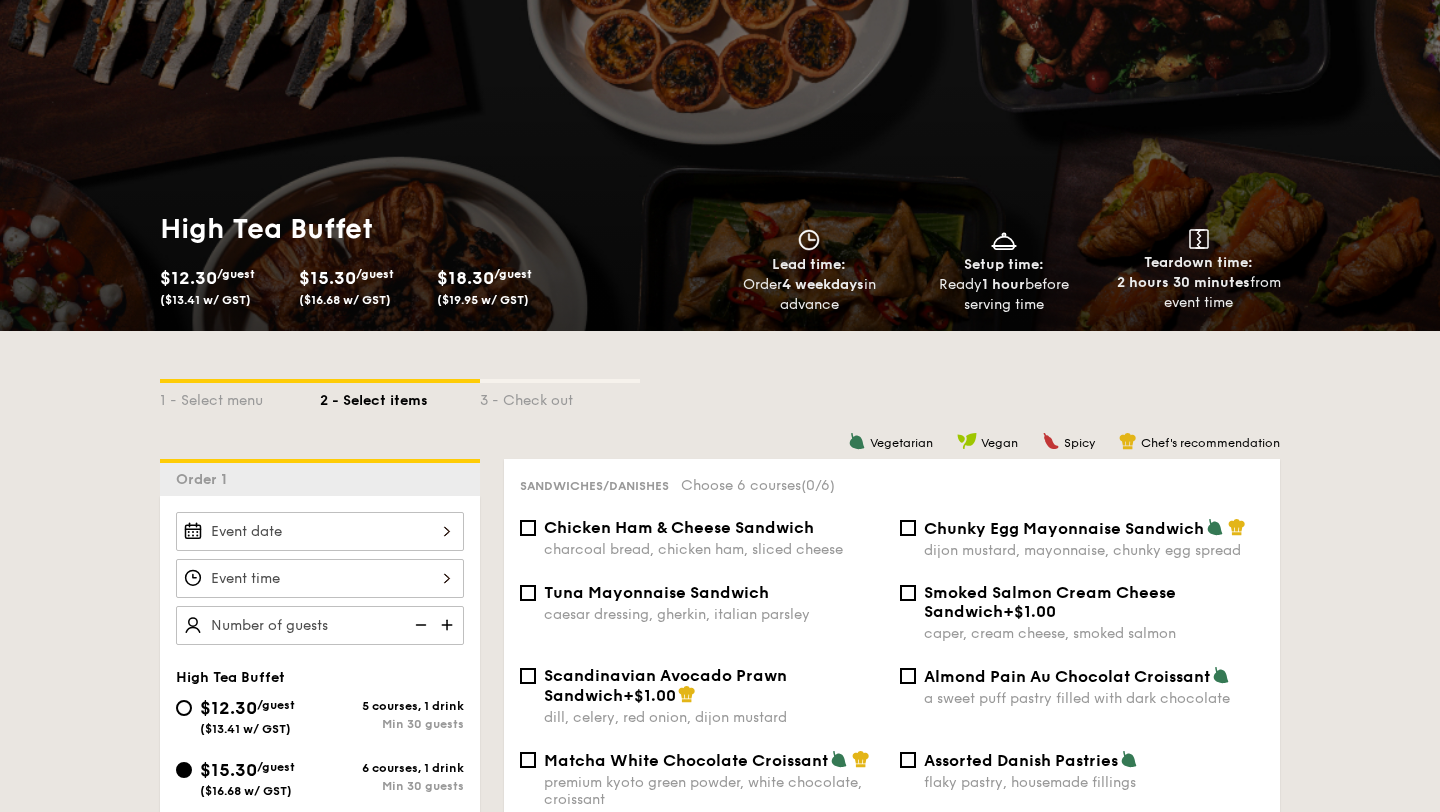 scroll, scrollTop: 0, scrollLeft: 0, axis: both 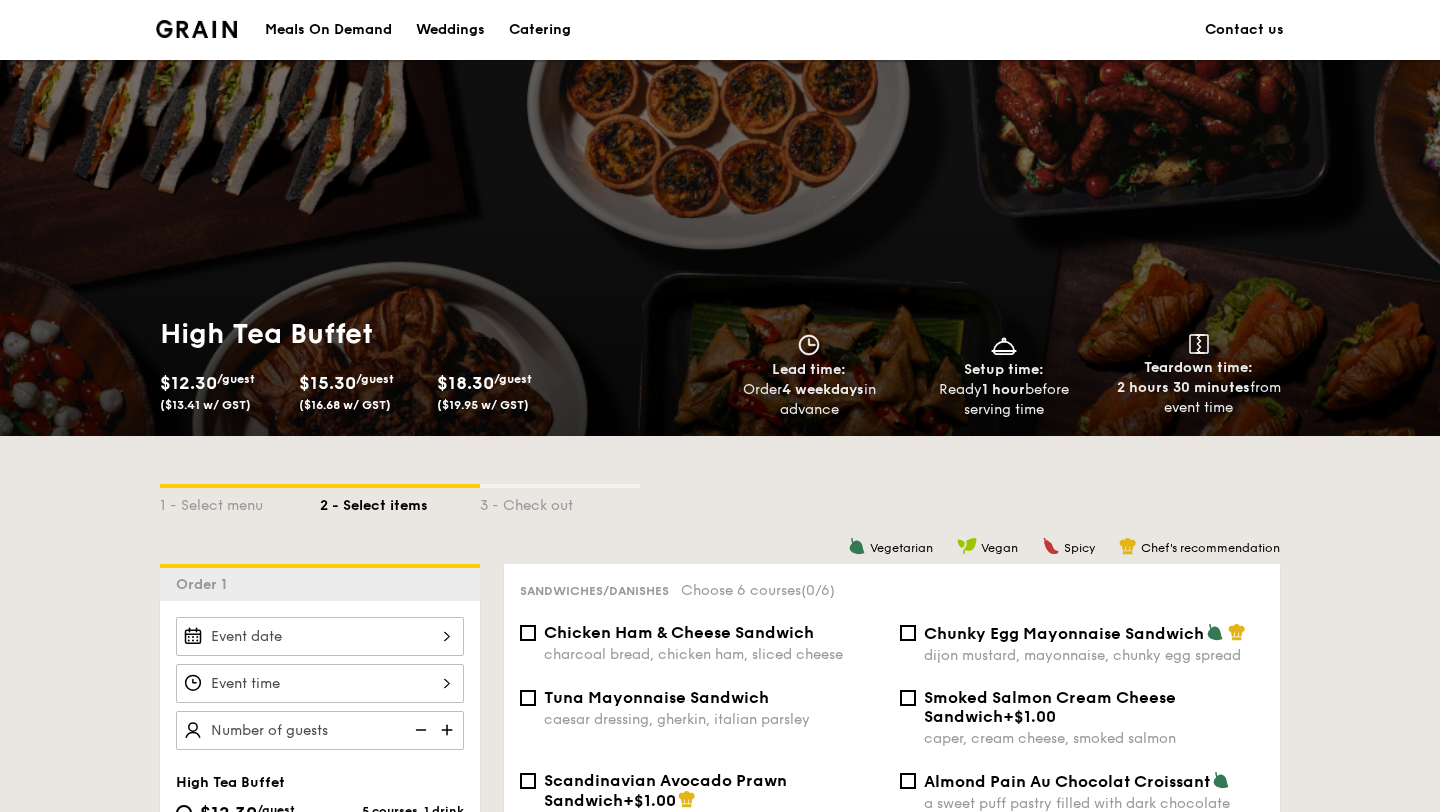 click on "Sandwiches/Danishes
Choose 6 courses
(0/6)
Chicken Ham & Cheese Sandwich charcoal bread, chicken ham, sliced cheese Chunky Egg Mayonnaise Sandwich dijon mustard, mayonnaise, chunky egg spread Tuna Mayonnaise Sandwich caesar dressing, gherkin, italian parsley Smoked Salmon Cream Cheese Sandwich
+[PRICE]
caper, cream cheese, smoked salmon Scandinavian Avocado Prawn Sandwich
+[PRICE]
dill, celery, red onion, dijon mustard Almond Pain Au Chocolat Croissant a sweet puff pastry filled with dark chocolate Matcha White Chocolate Croissant premium kyoto green powder, white chocolate, croissant Assorted Danish Pastries flaky pastry, housemade fillings" at bounding box center [892, 758] 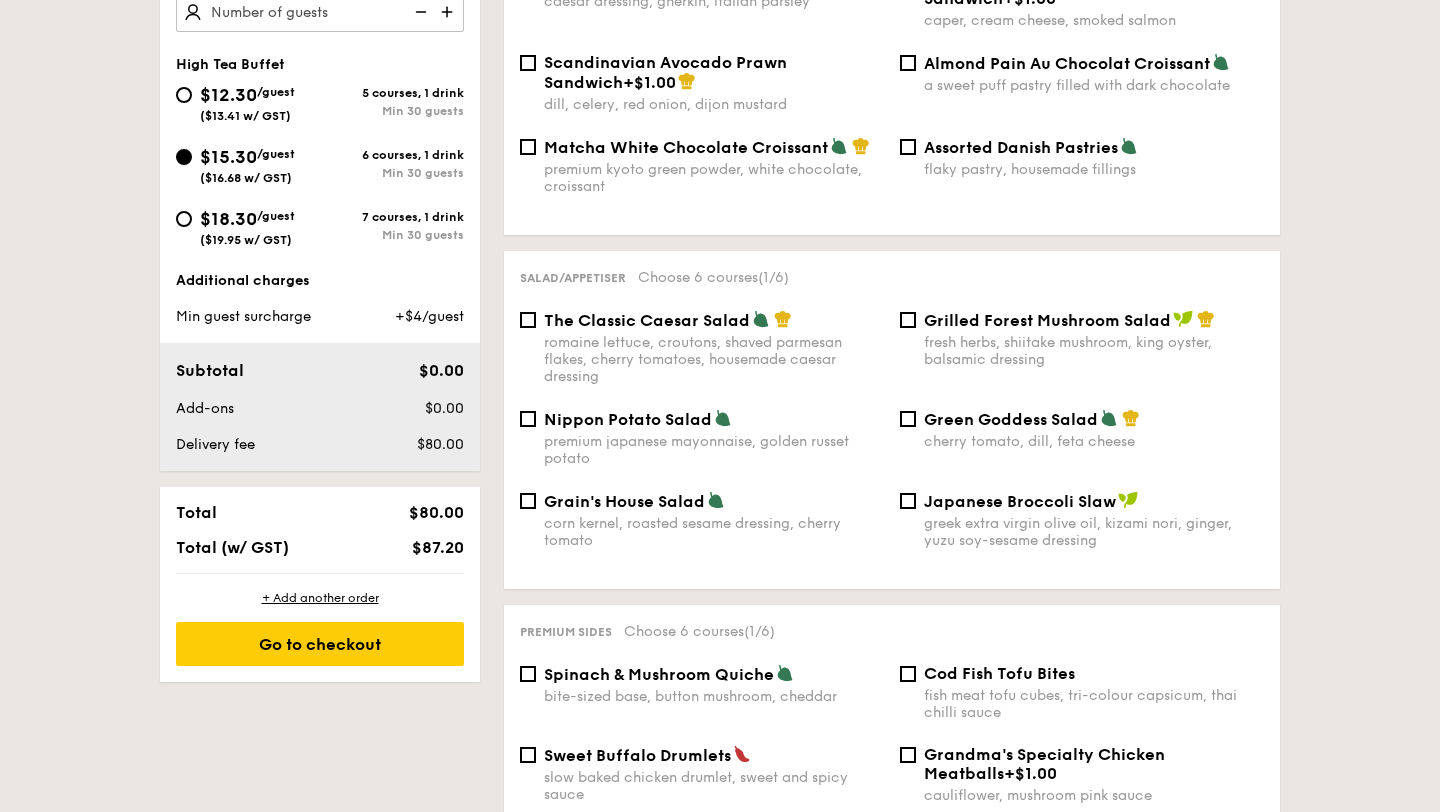 scroll, scrollTop: 720, scrollLeft: 0, axis: vertical 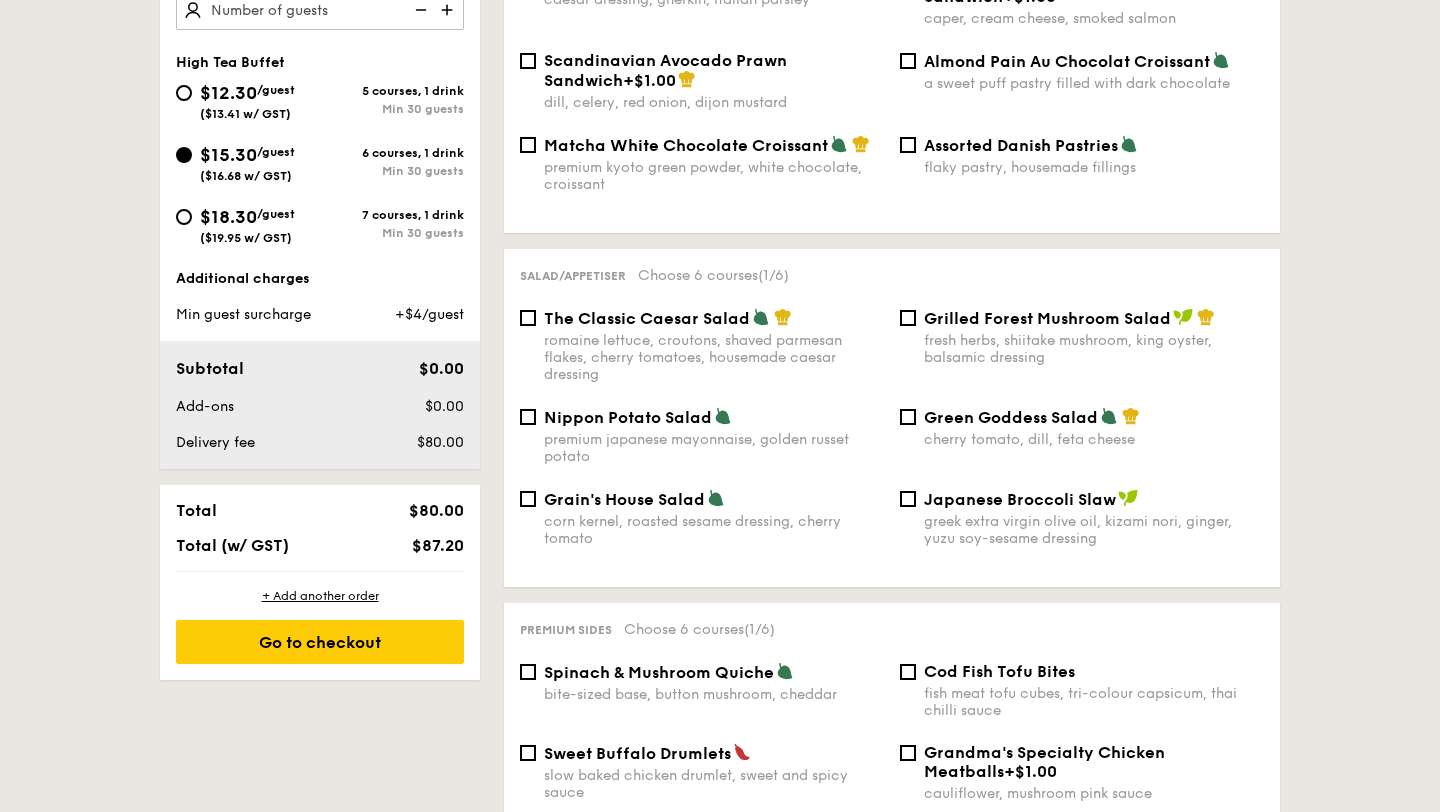click on "Japanese Broccoli Slaw" at bounding box center (1020, 499) 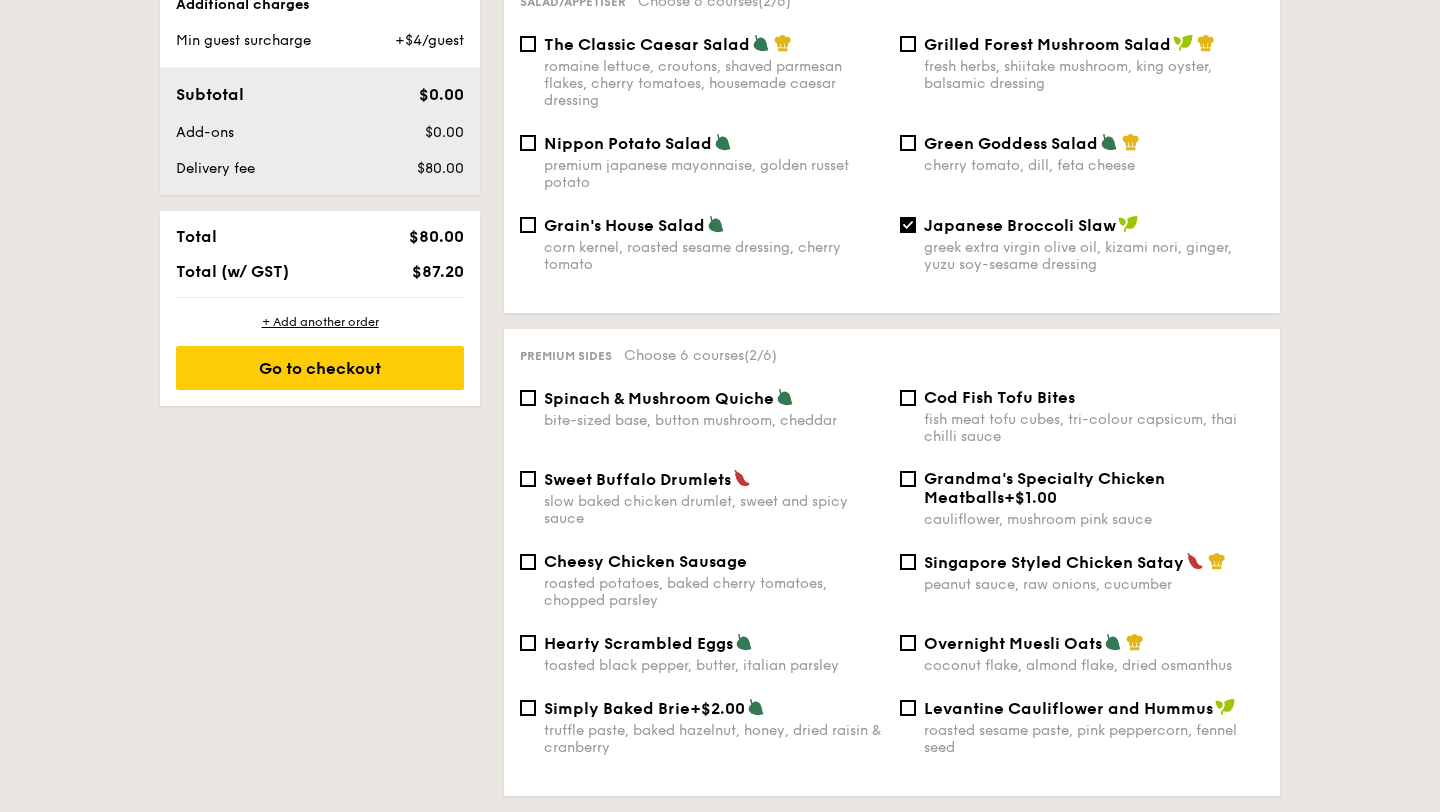 scroll, scrollTop: 1008, scrollLeft: 0, axis: vertical 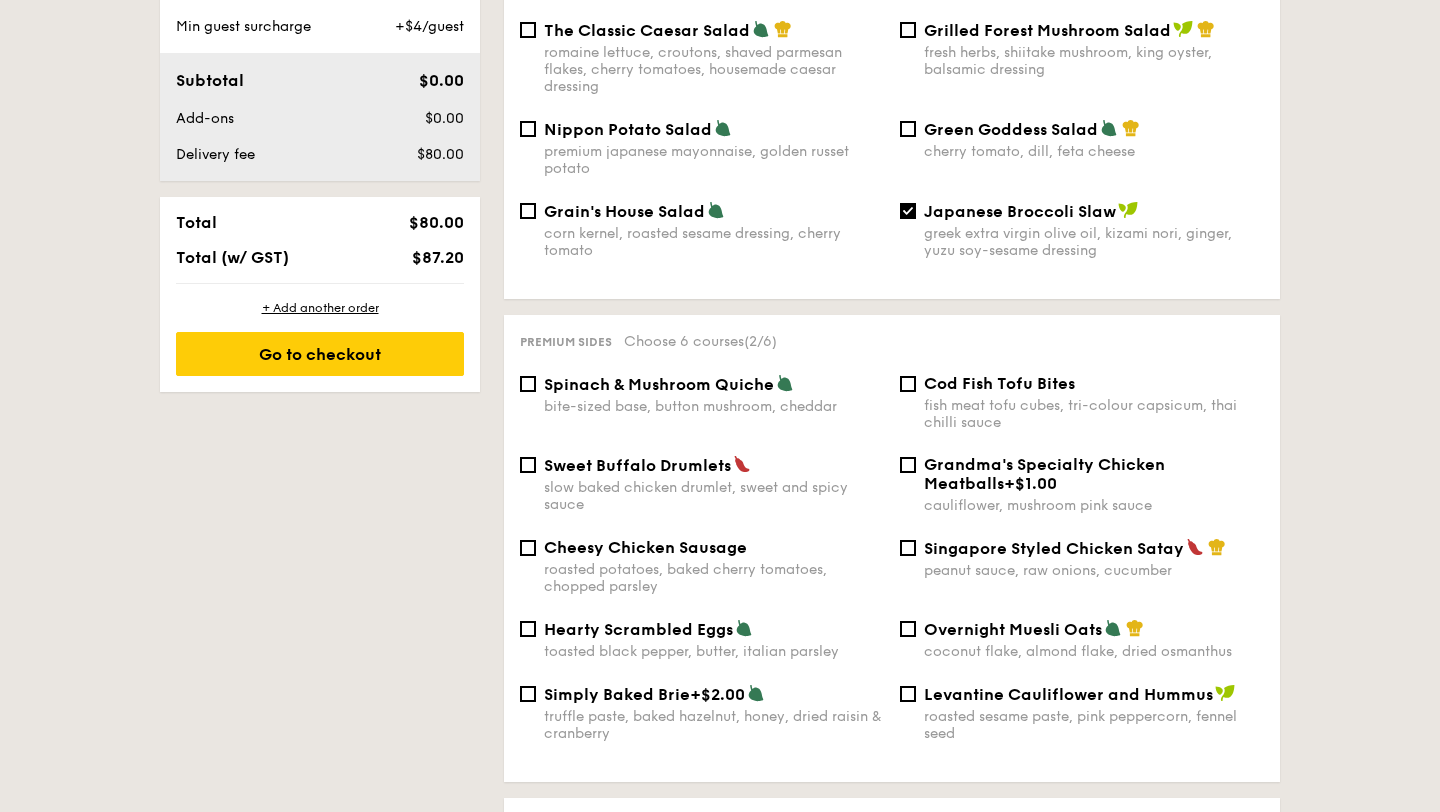 click on "Singapore Styled Chicken Satay" at bounding box center (1054, 548) 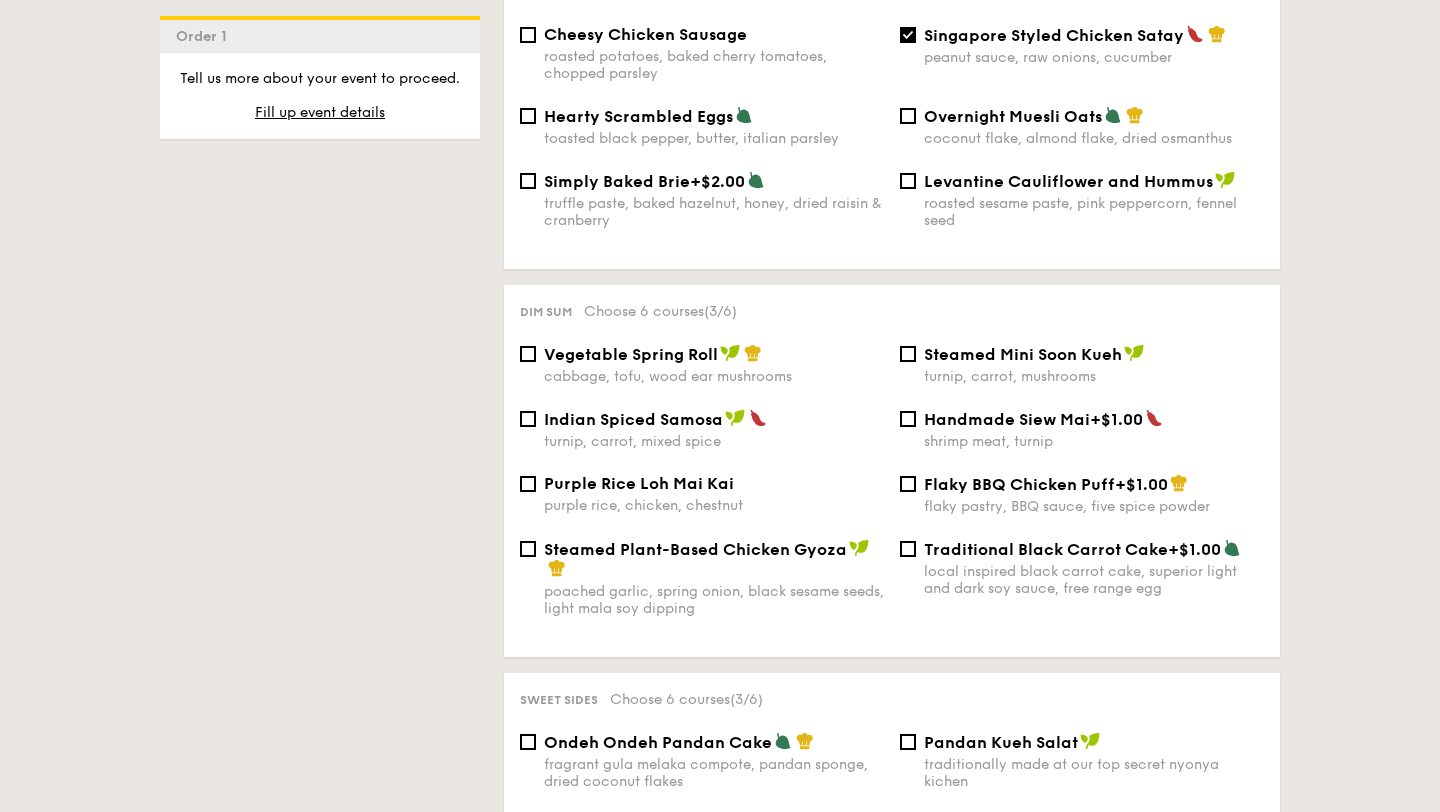 scroll, scrollTop: 1536, scrollLeft: 0, axis: vertical 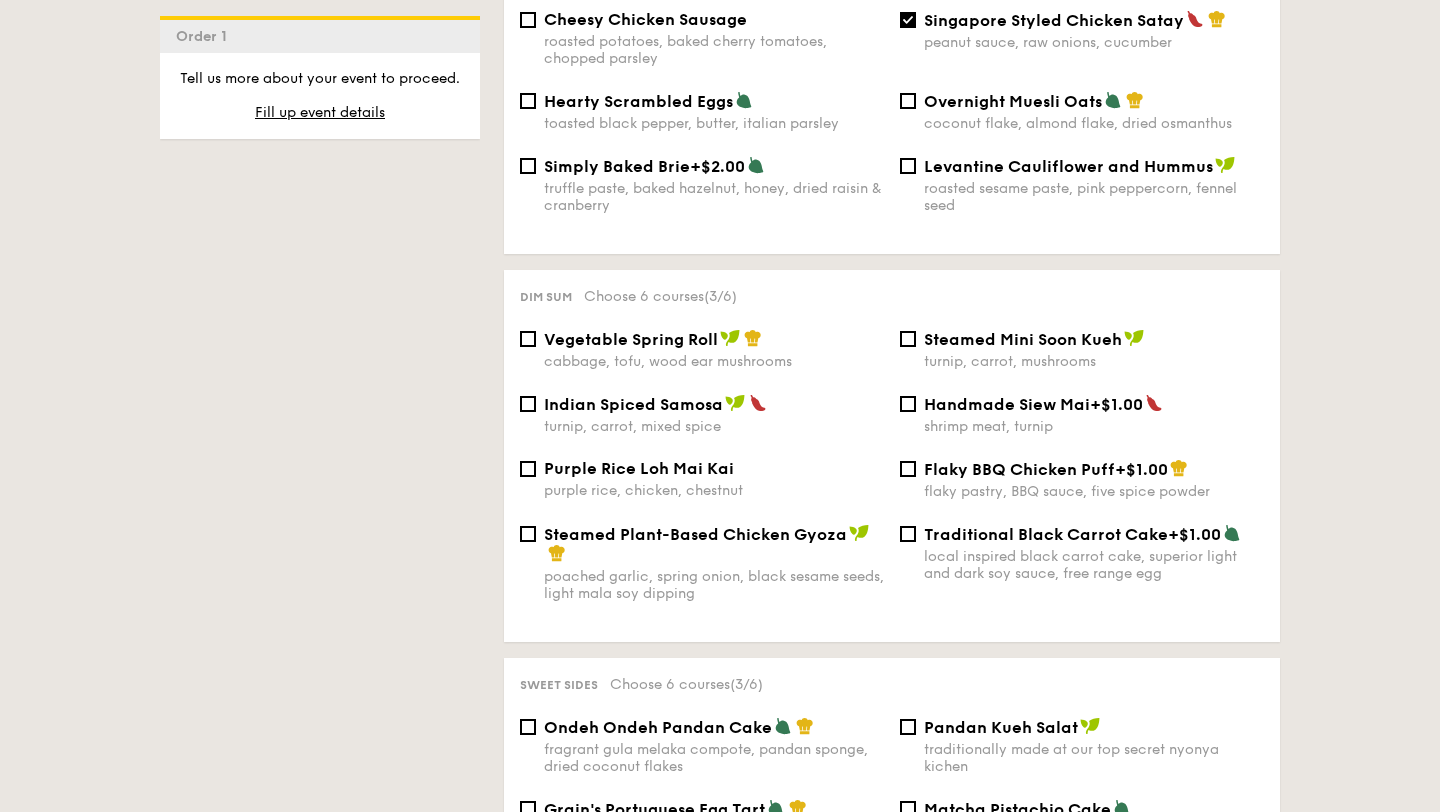 click on "local inspired black carrot cake, superior light and dark soy sauce, free range egg" at bounding box center (1094, 565) 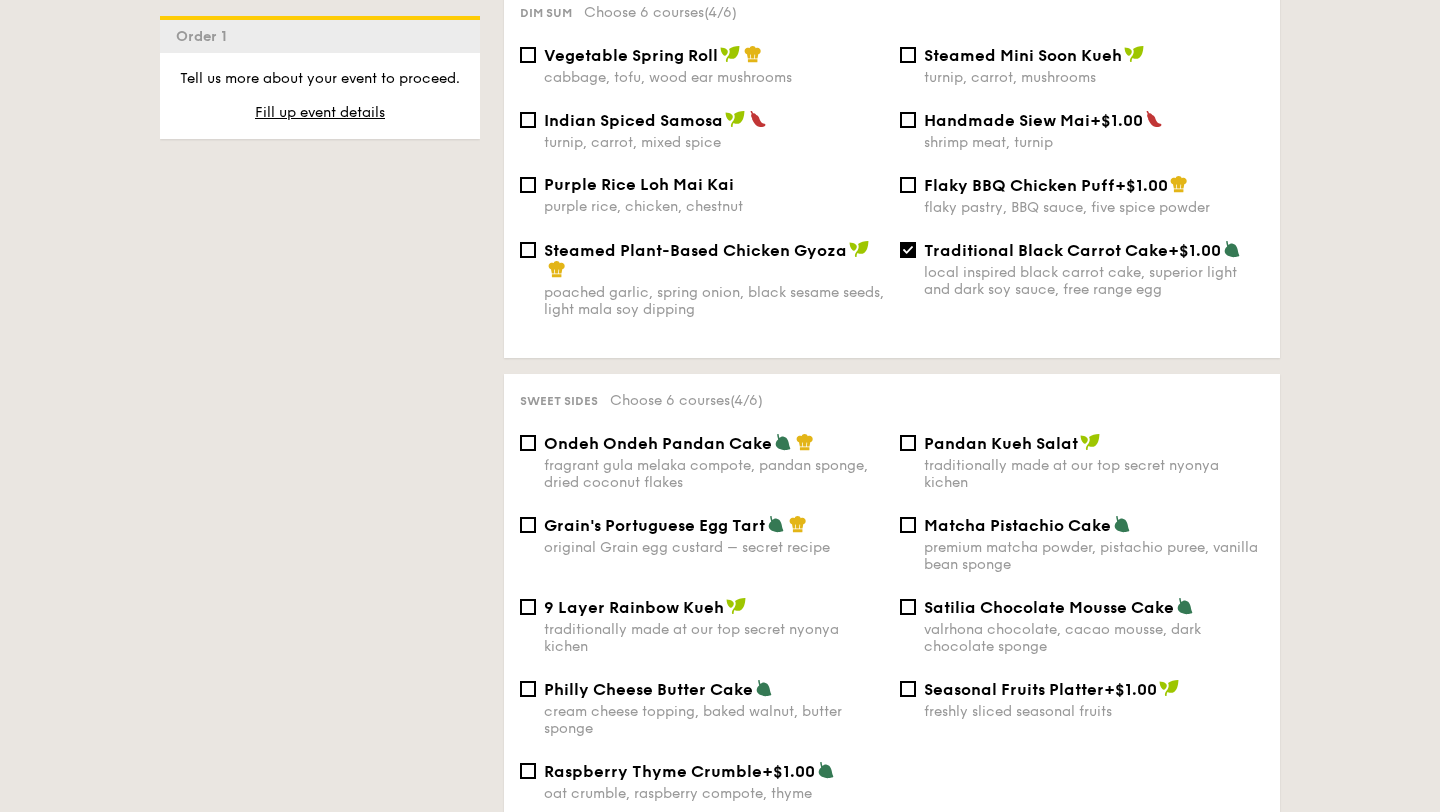 scroll, scrollTop: 1849, scrollLeft: 0, axis: vertical 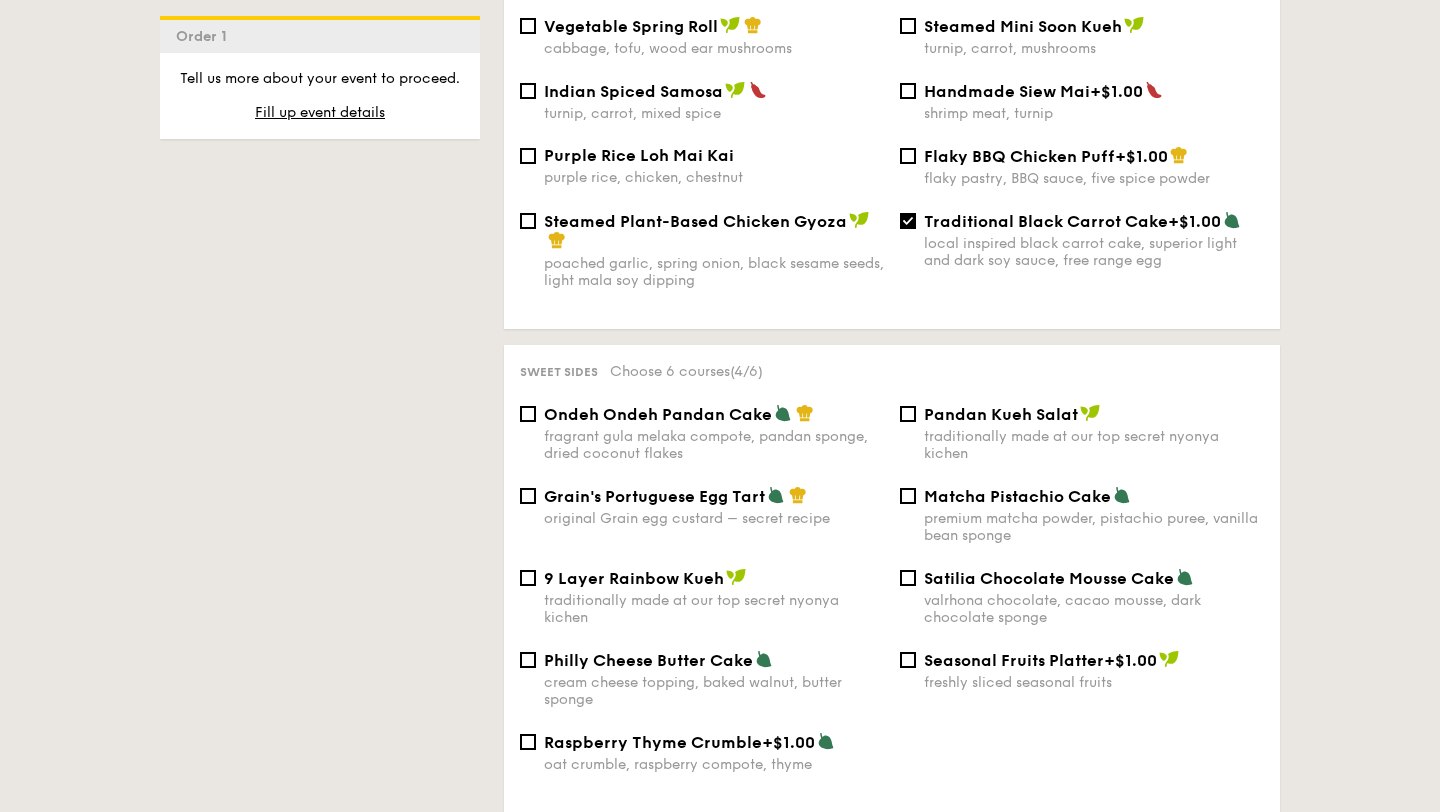 click on "Grain's Portuguese Egg Tart" at bounding box center [654, 496] 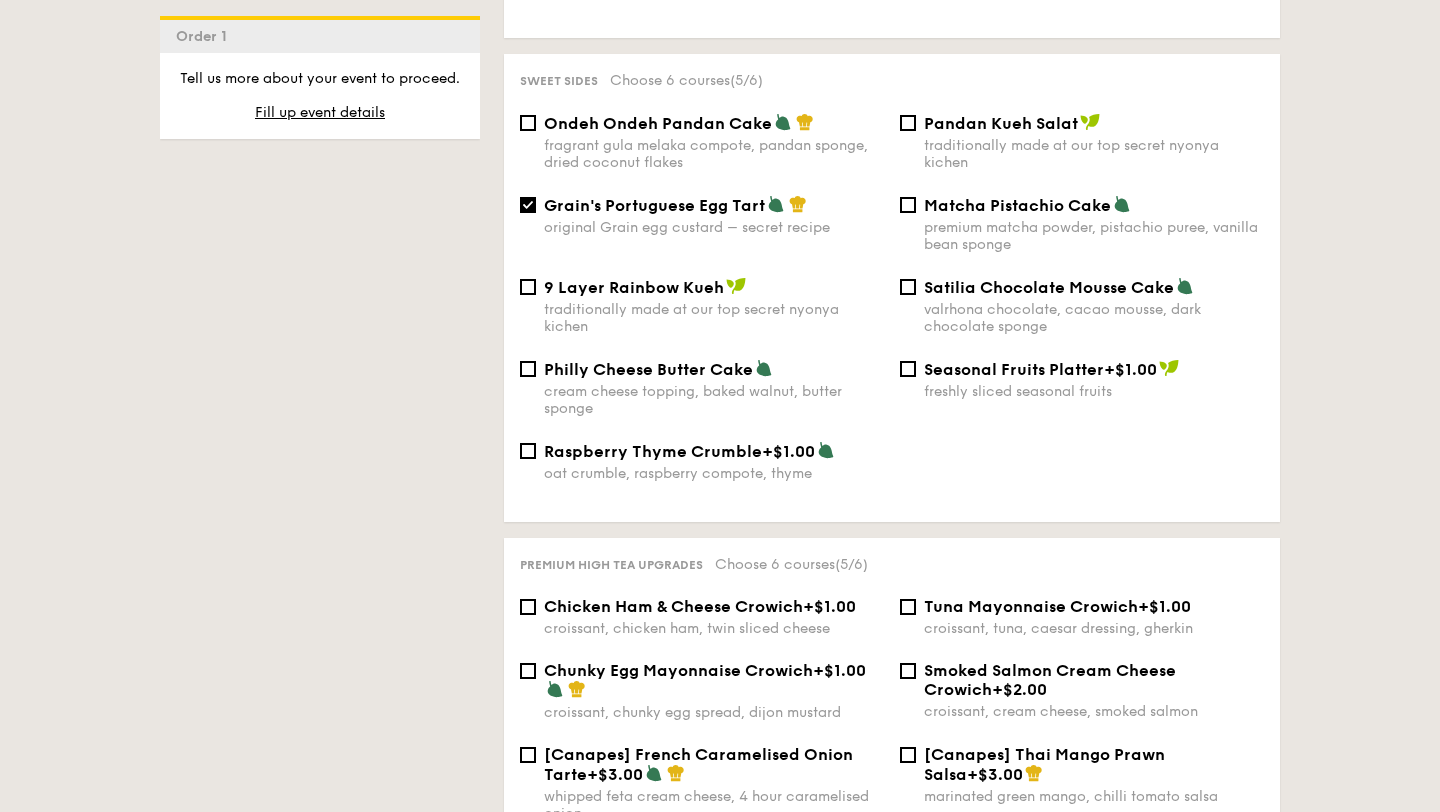 scroll, scrollTop: 2103, scrollLeft: 0, axis: vertical 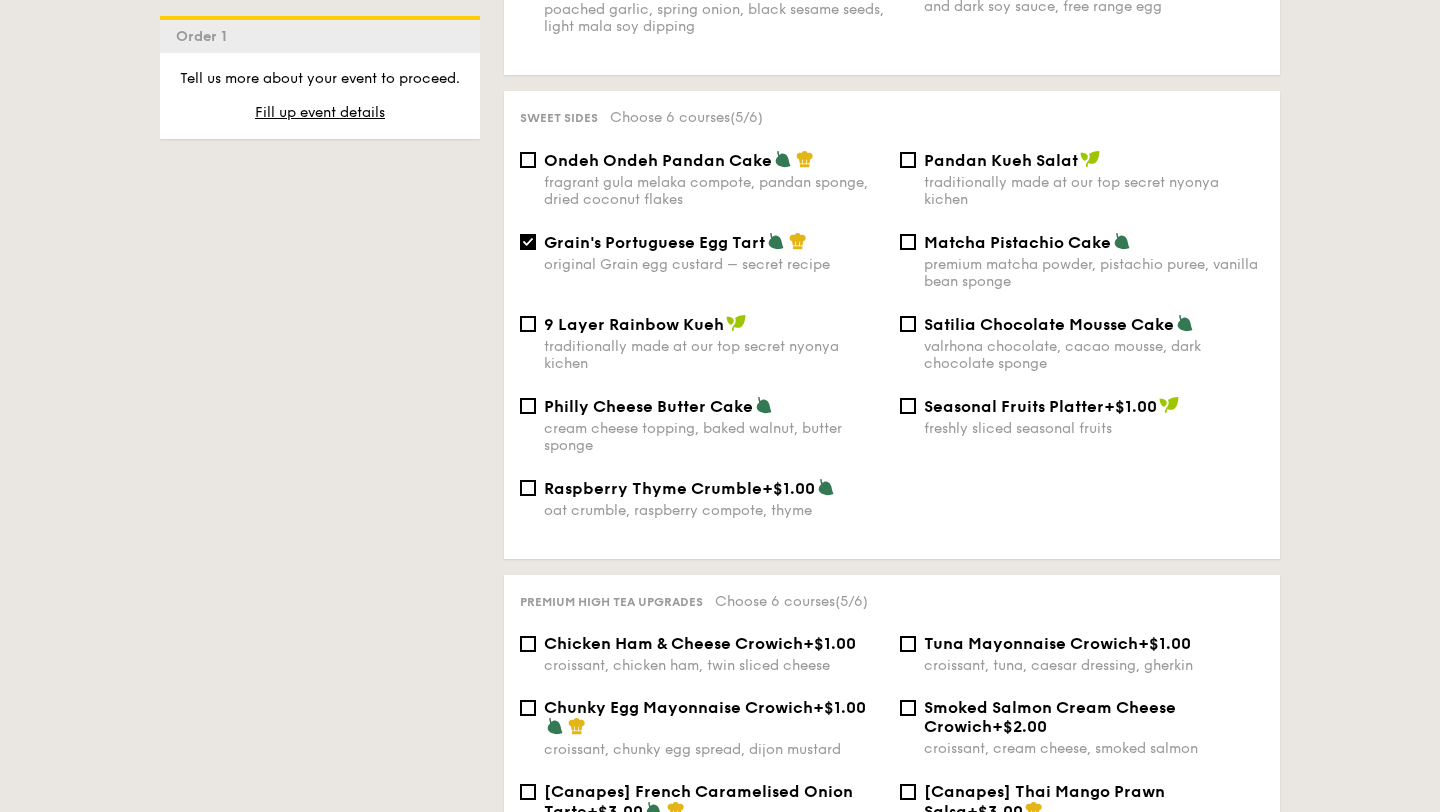 click on "Seasonal Fruits Platter
+$1.00
freshly sliced seasonal fruits" at bounding box center [1094, 416] 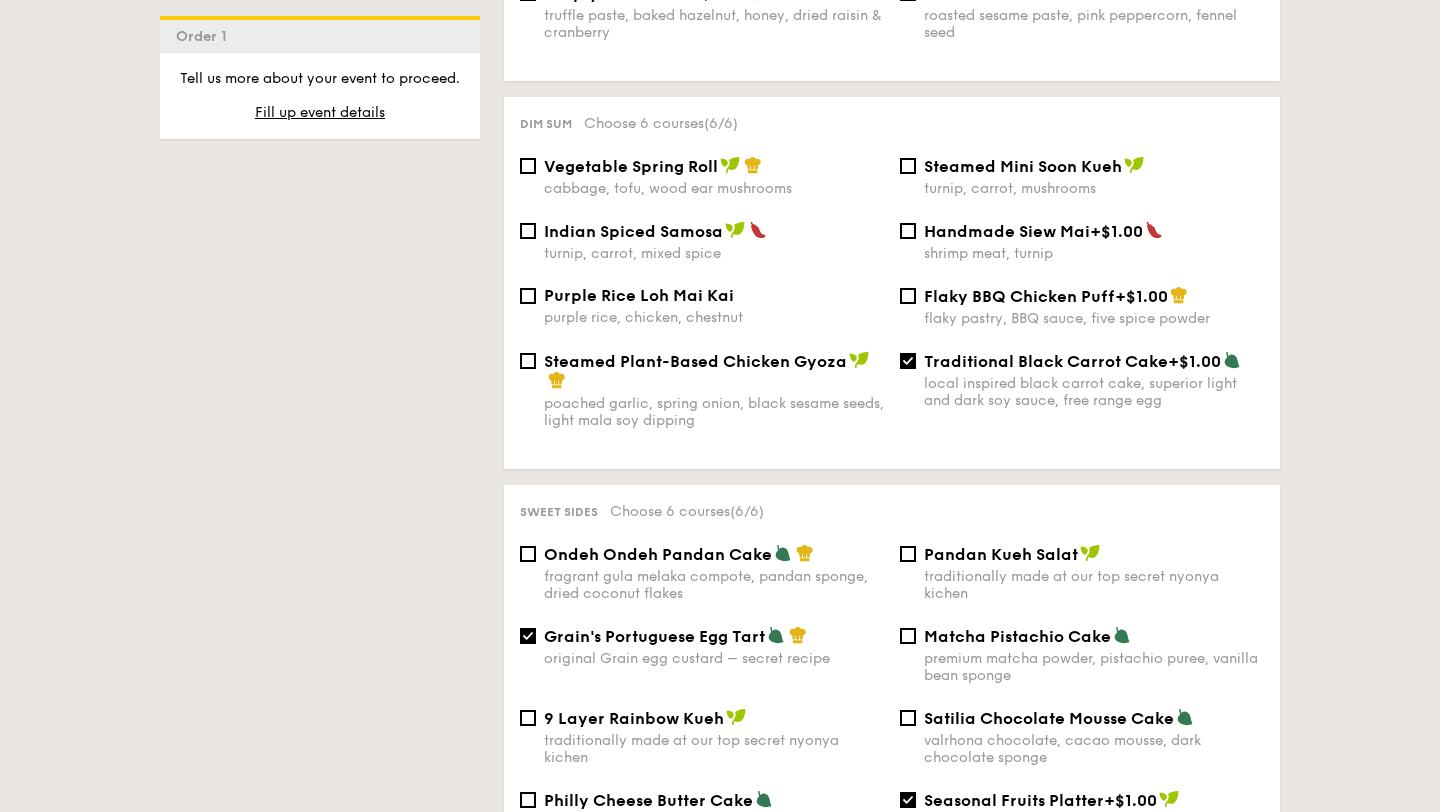 scroll, scrollTop: 1796, scrollLeft: 0, axis: vertical 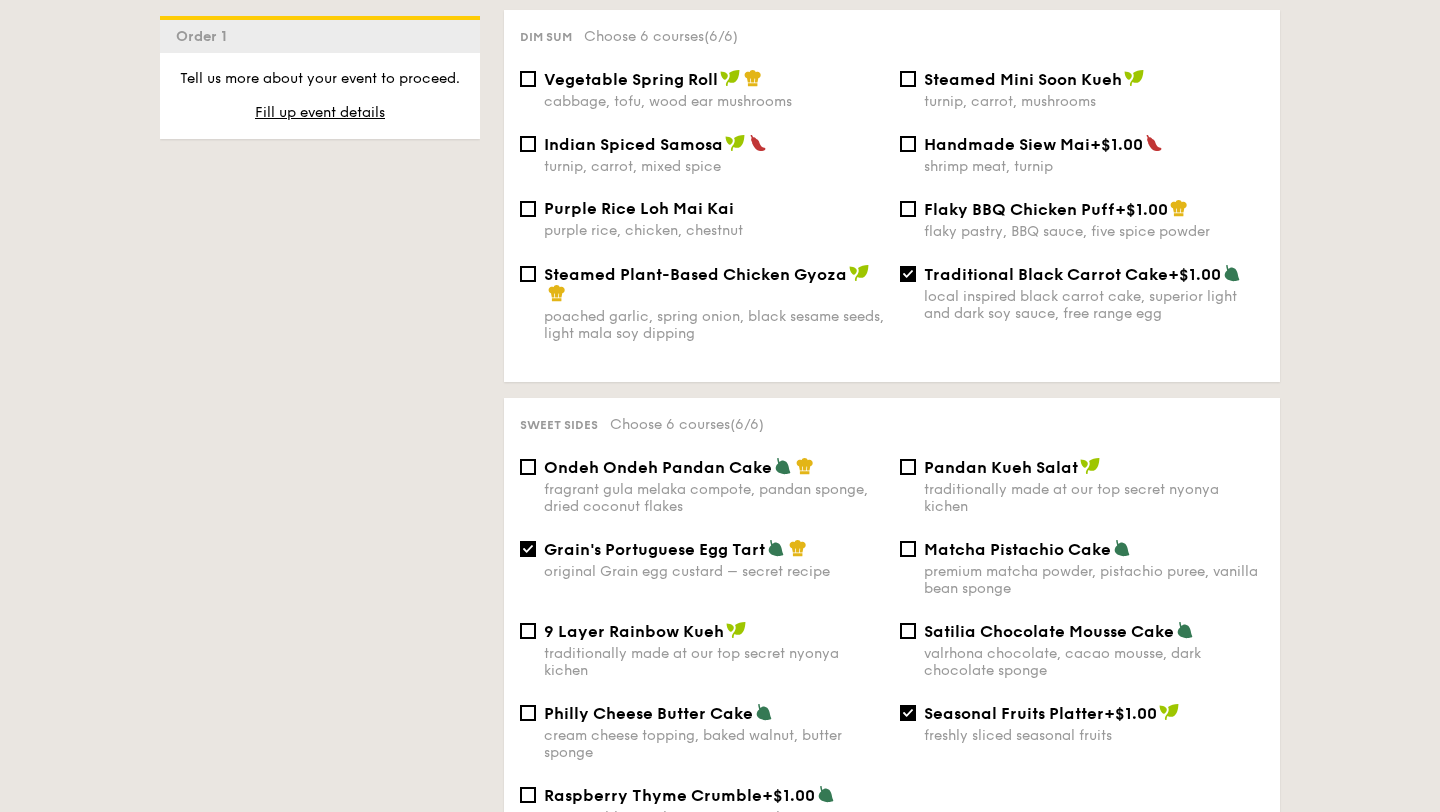 click on "Seasonal Fruits Platter" at bounding box center (1014, 713) 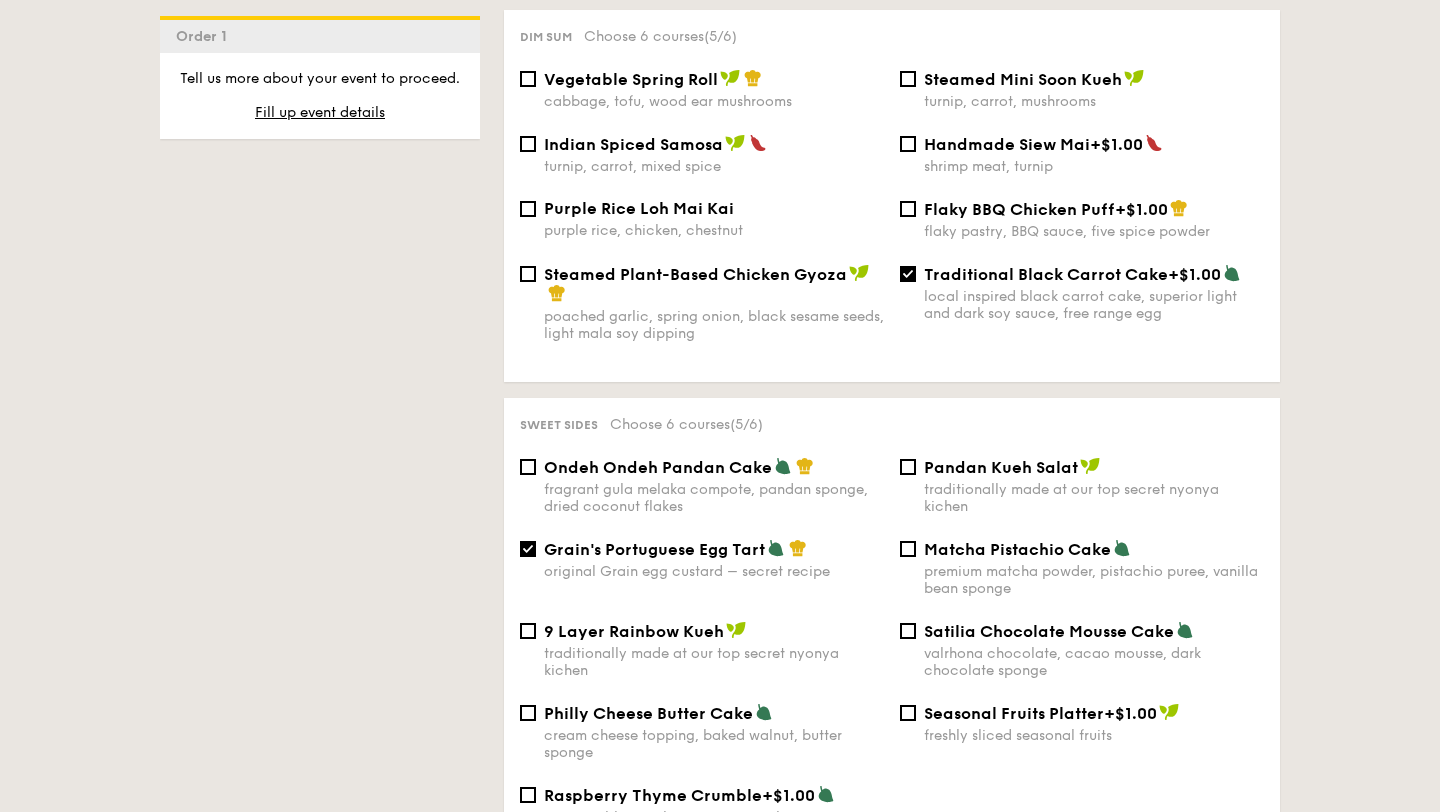 click on "Indian Spiced Samosa turnip, carrot, mixed spice Handmade Siew Mai
+[PRICE]
shrimp meat, turnip" at bounding box center [892, 166] 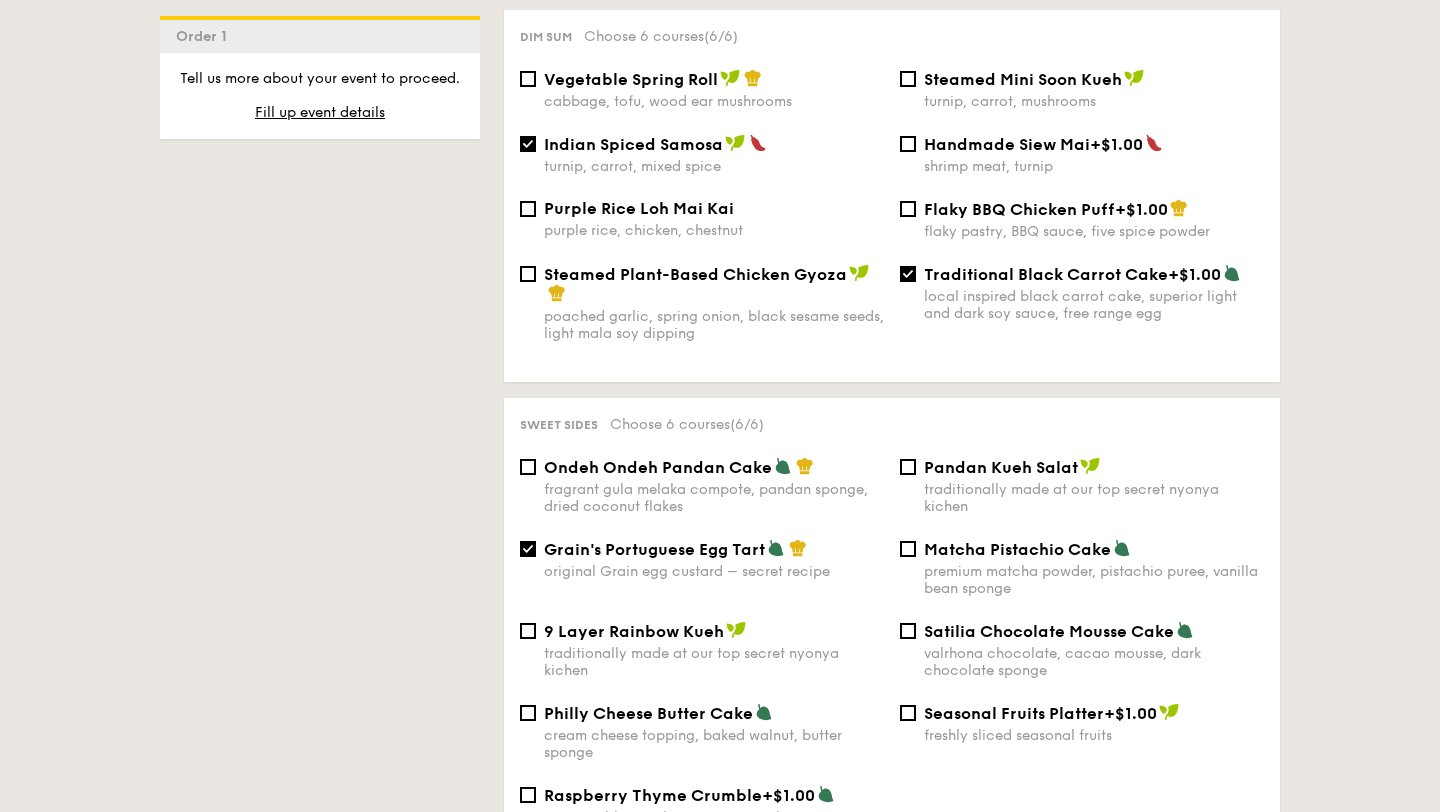 click on "Indian Spiced Samosa turnip, carrot, mixed spice" at bounding box center (714, 154) 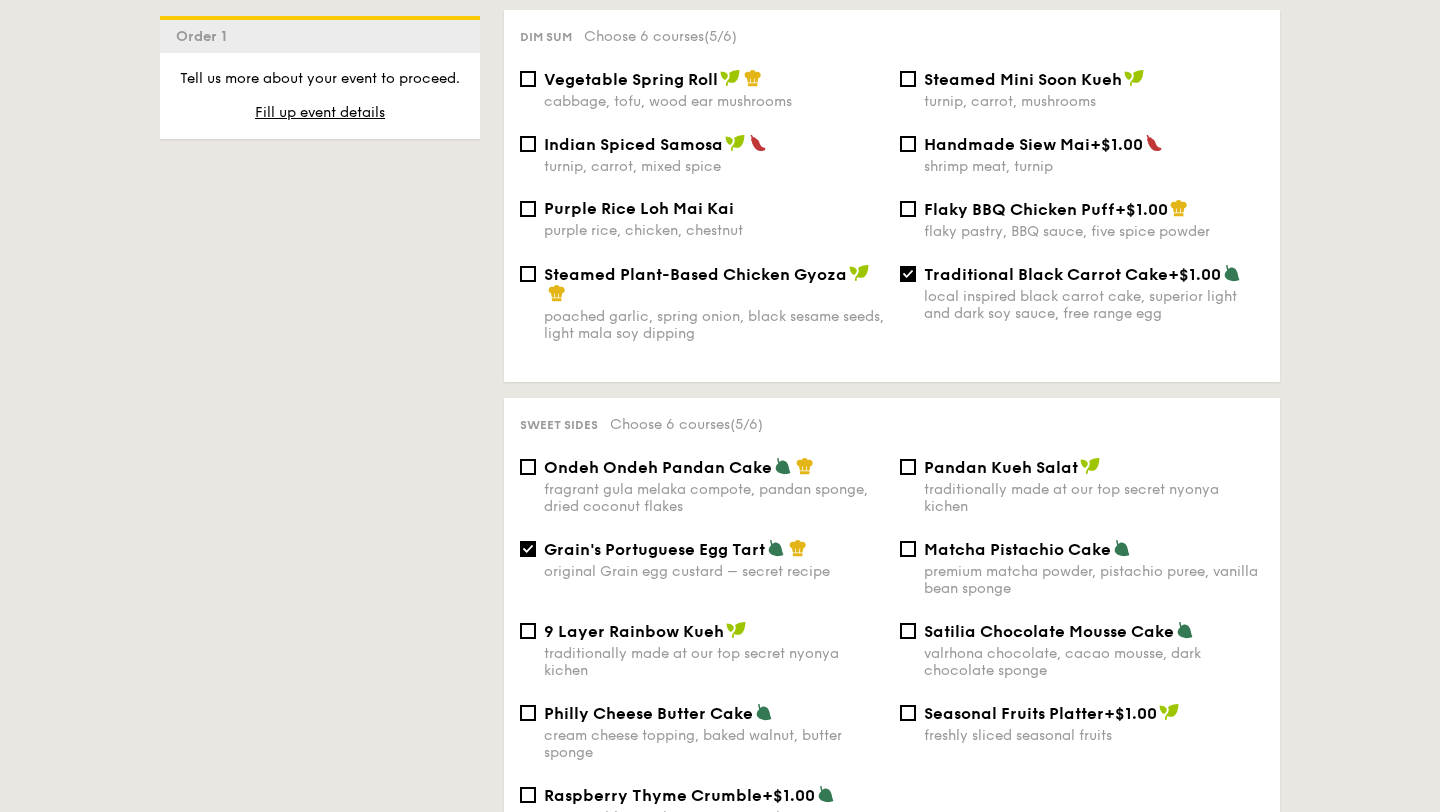 click on "Seasonal Fruits Platter" at bounding box center [1014, 713] 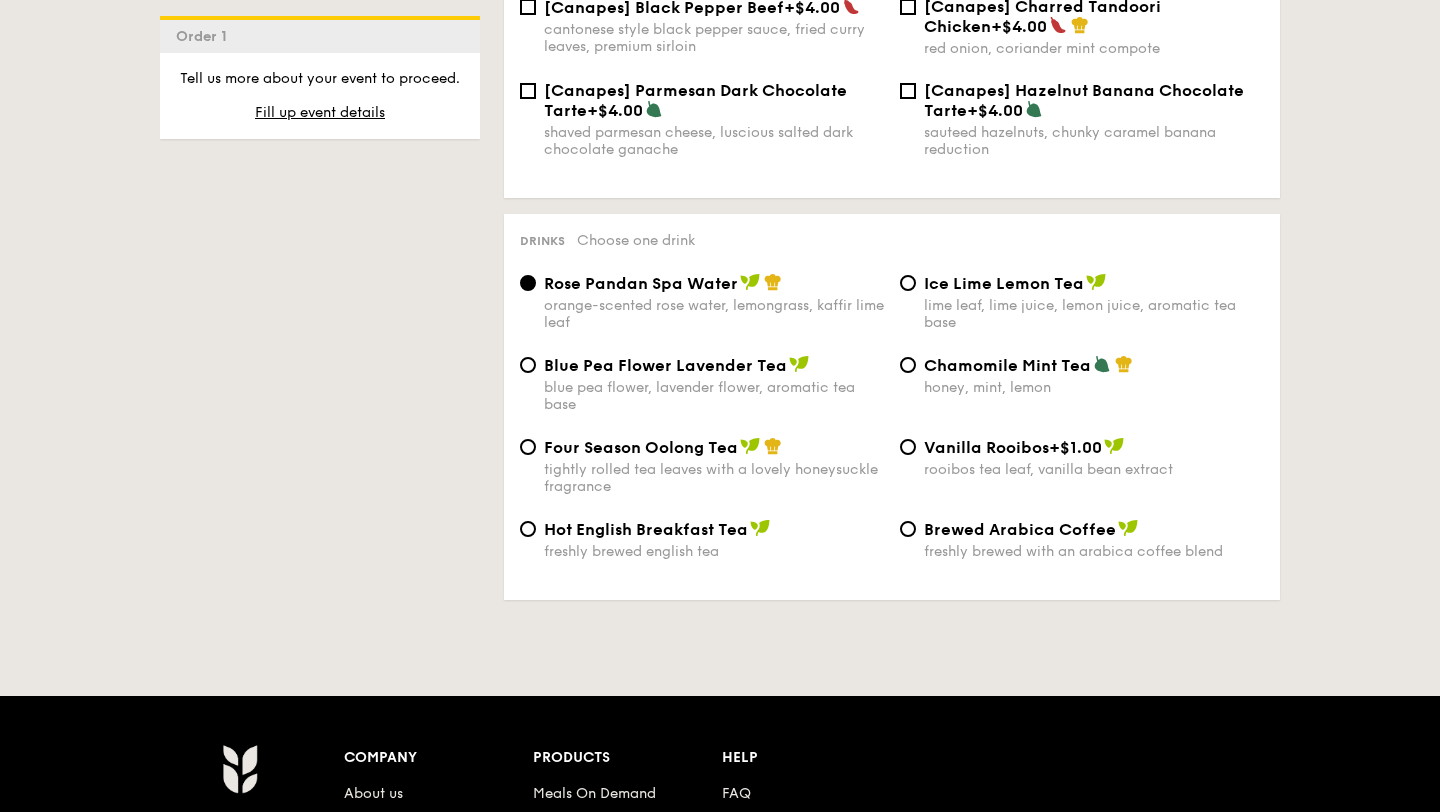 scroll, scrollTop: 3099, scrollLeft: 0, axis: vertical 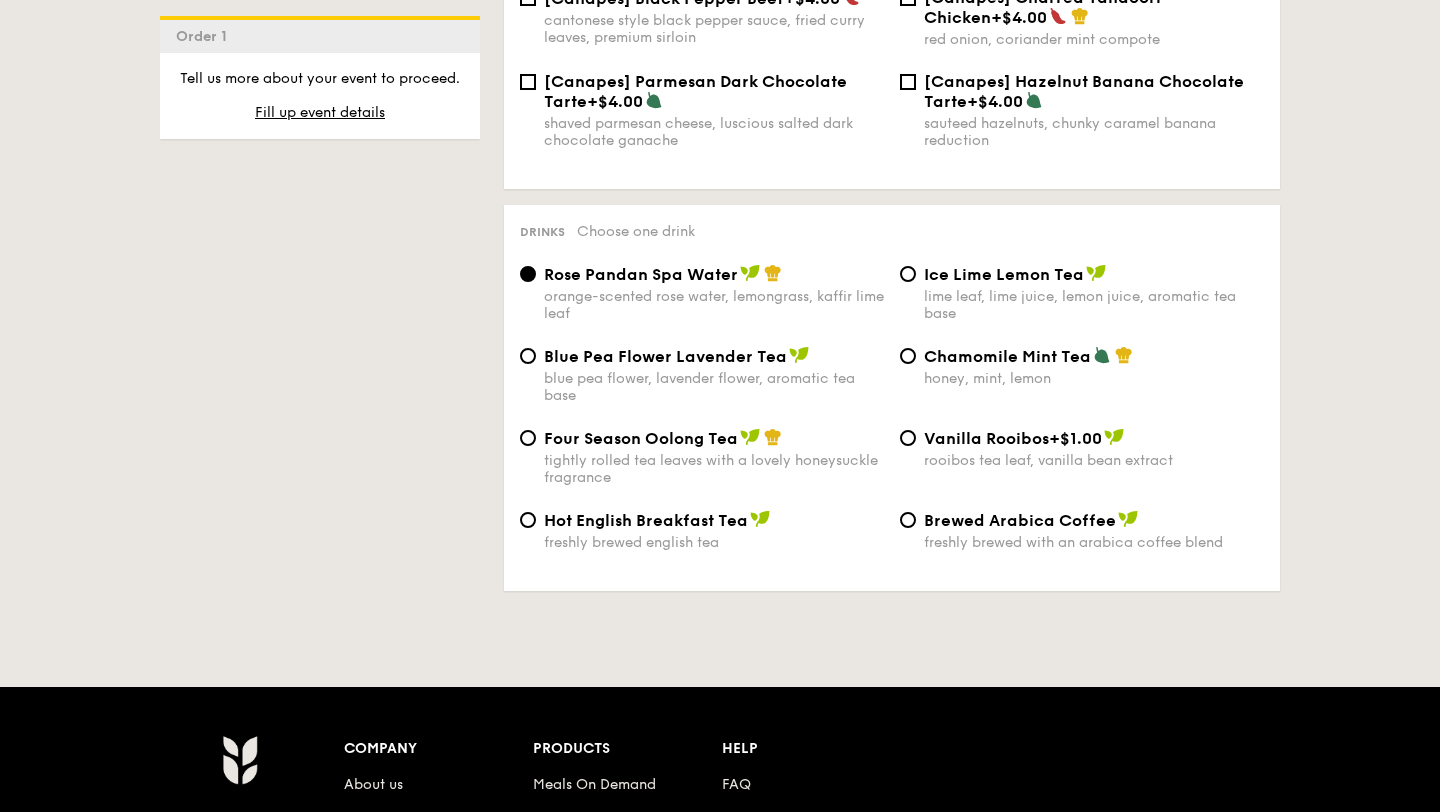 click on "Chamomile Mint Tea" at bounding box center (1007, 356) 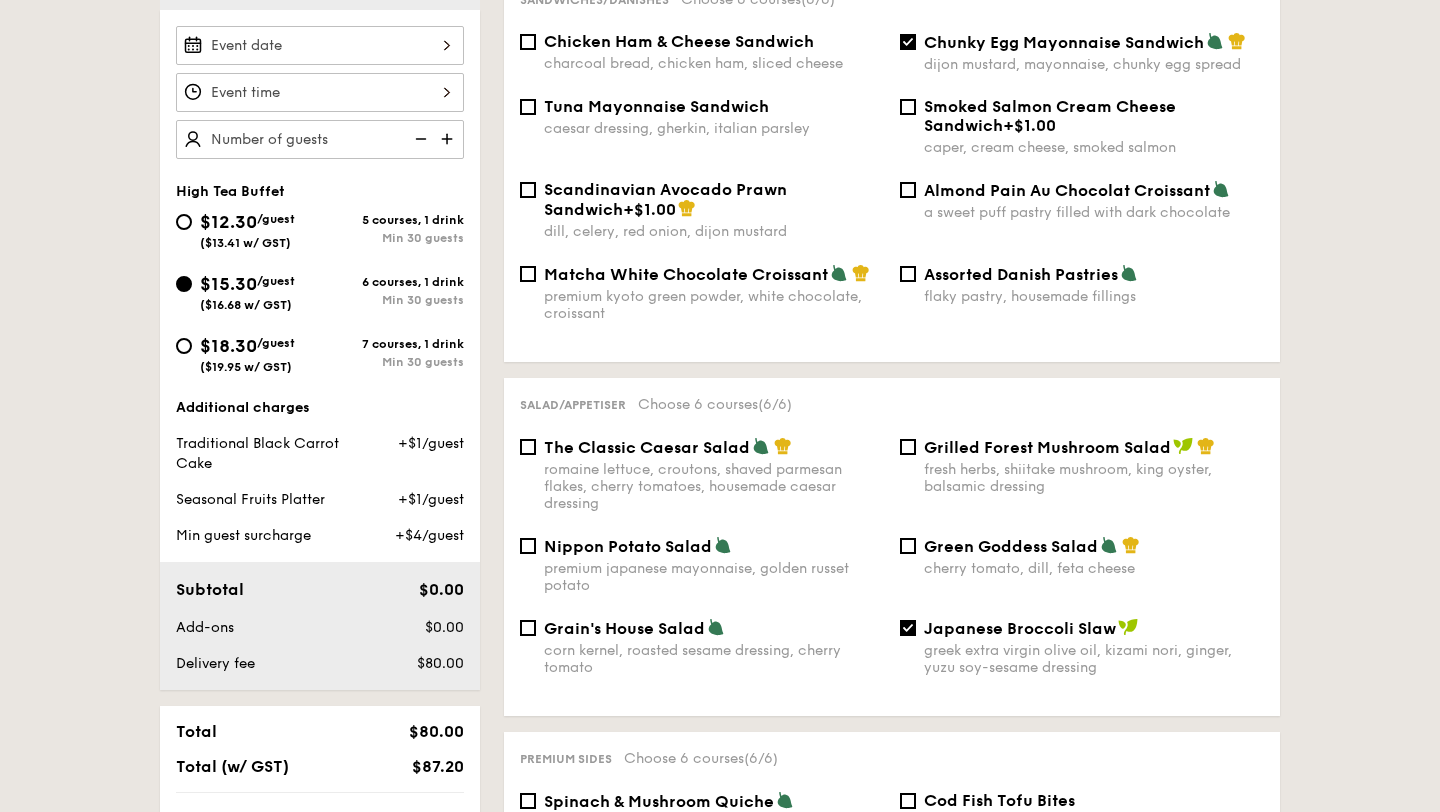 scroll, scrollTop: 544, scrollLeft: 0, axis: vertical 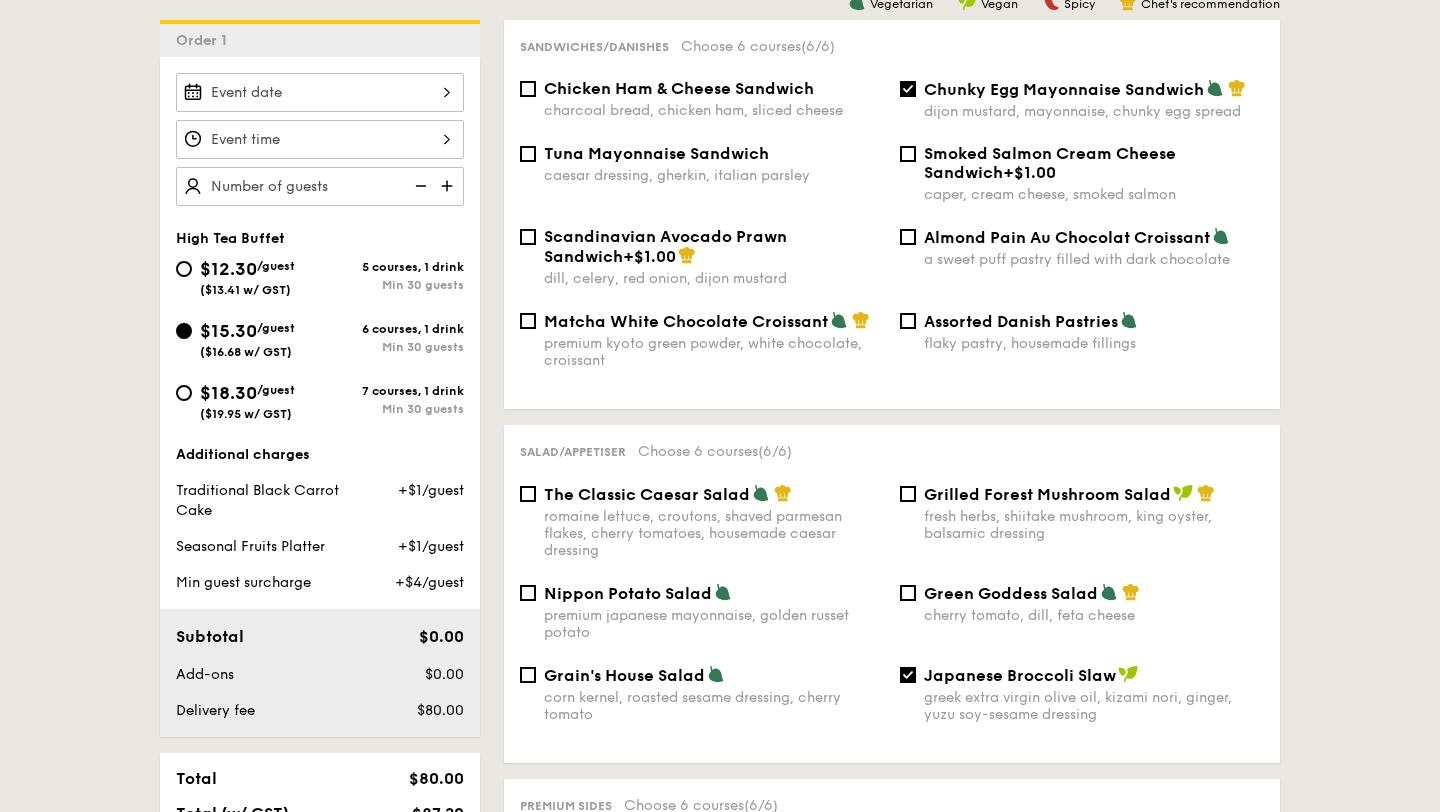 click on "[YEAR]   Aug 14       August [YEAR]     Mon Tue Wed Thu Fri Sat Sun   1 2 3 4 5 6 7 8 9 10 11 12 13 14 15 16 17 18 19 20 21 22 23 24 25 26 27 28 29 30 31     Cancel   OK" at bounding box center [320, 92] 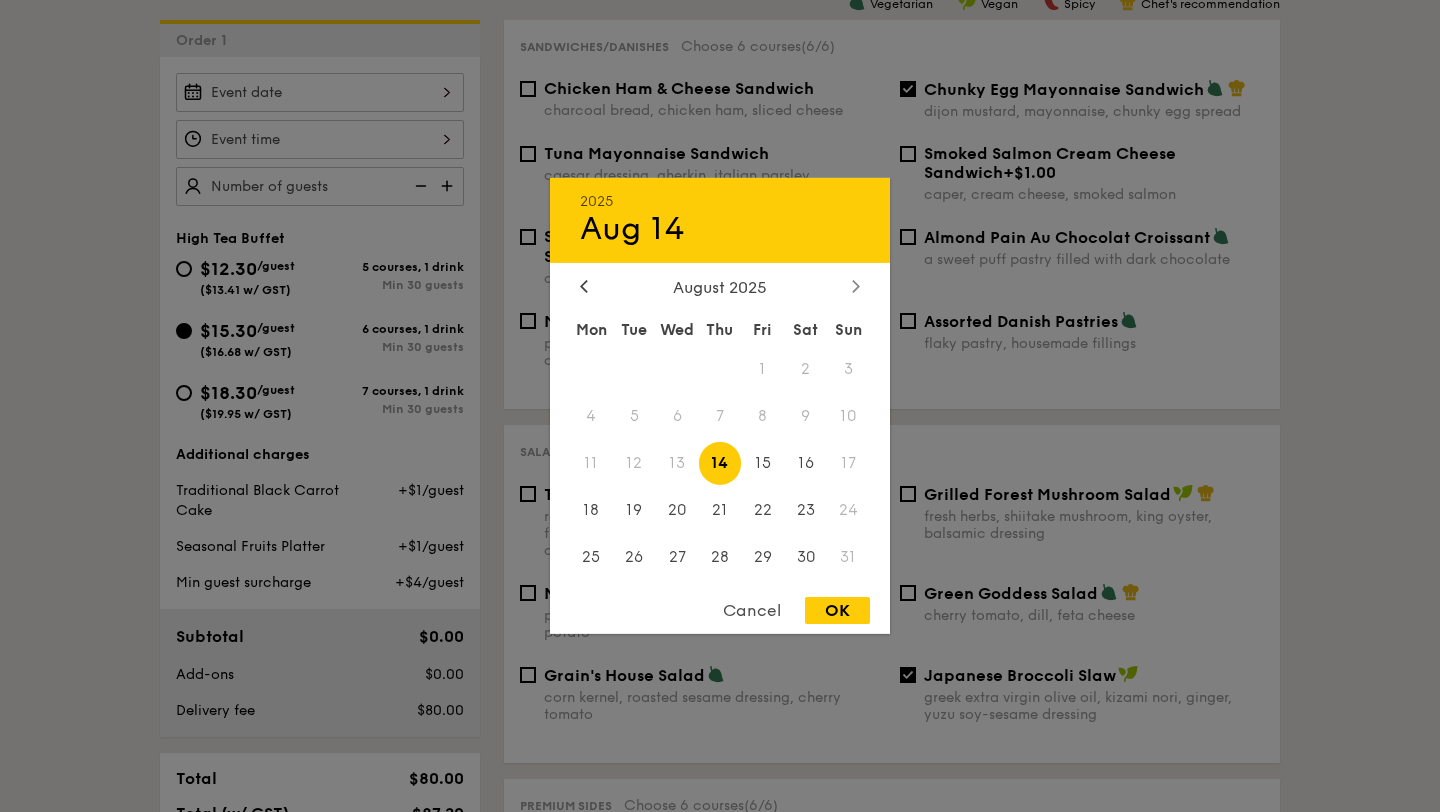 click at bounding box center [856, 287] 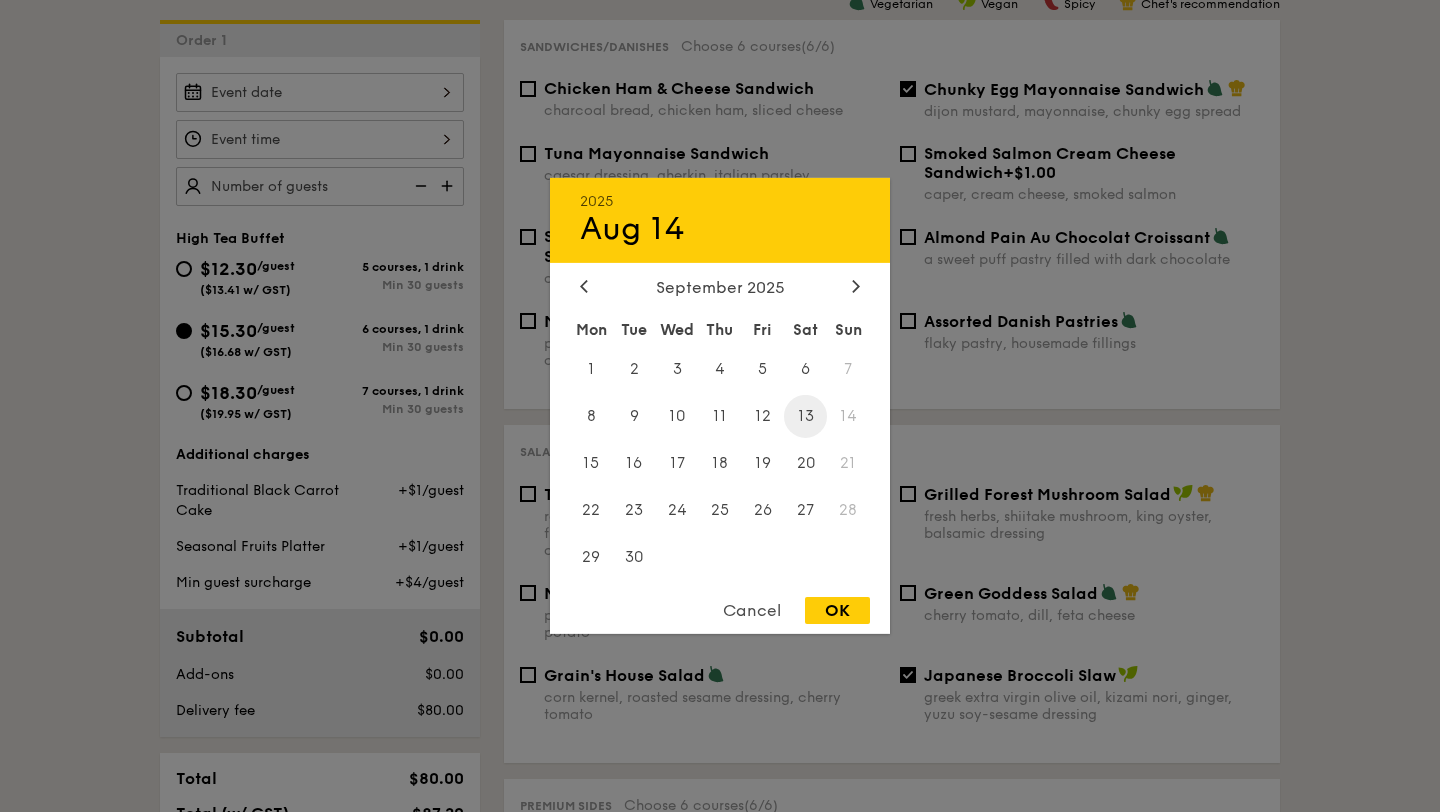 click on "13" at bounding box center (805, 416) 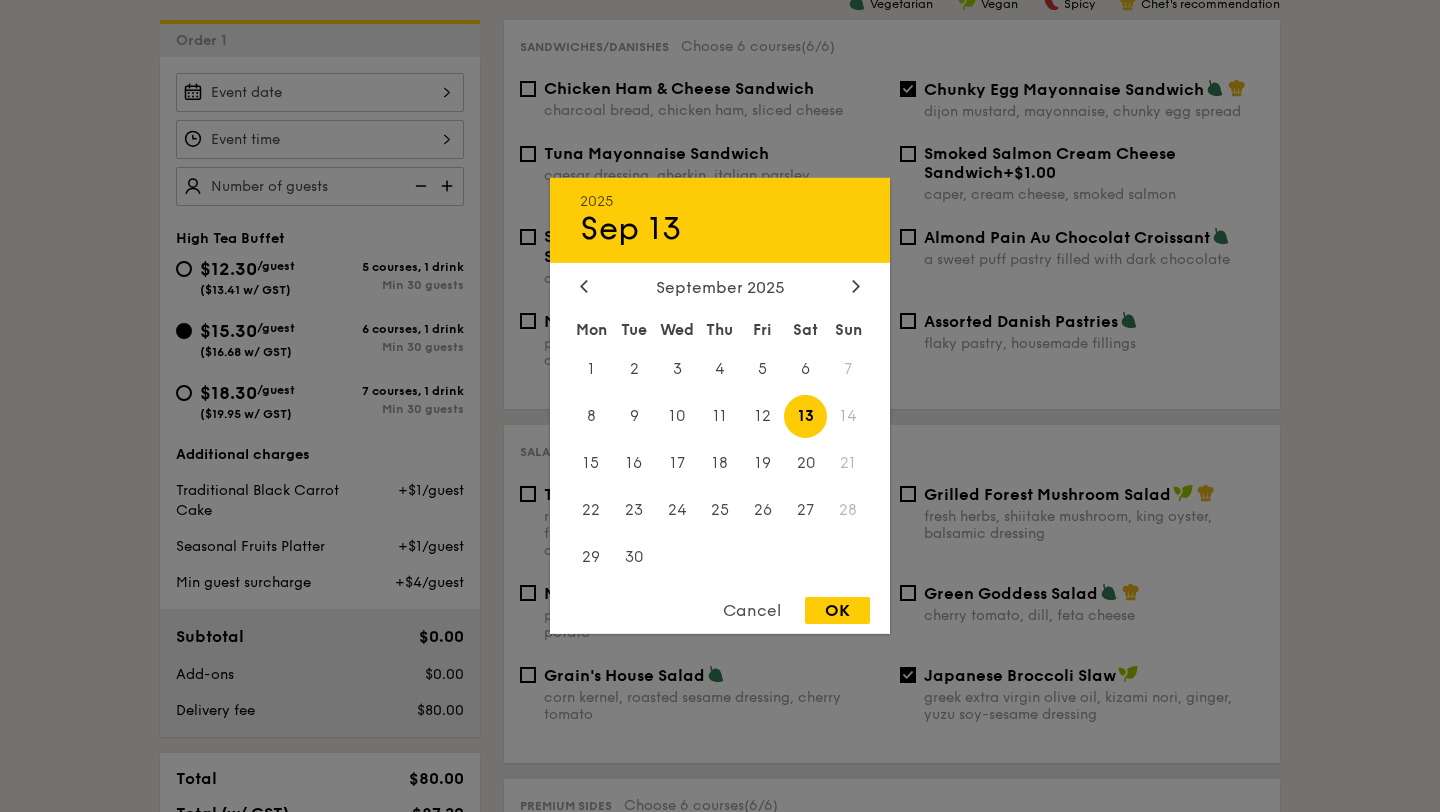 click on "OK" at bounding box center [837, 610] 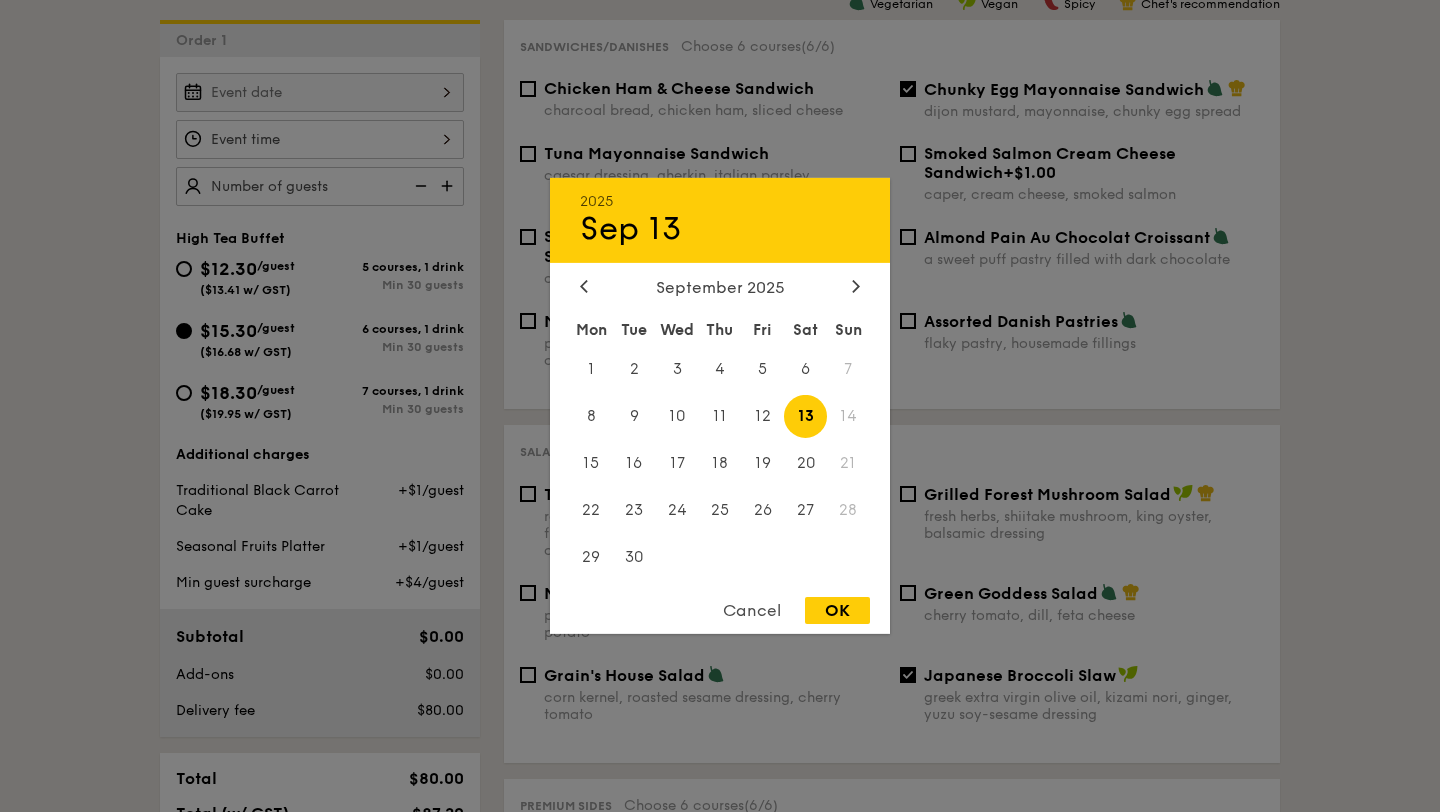 type on "Sep 13, [YEAR]" 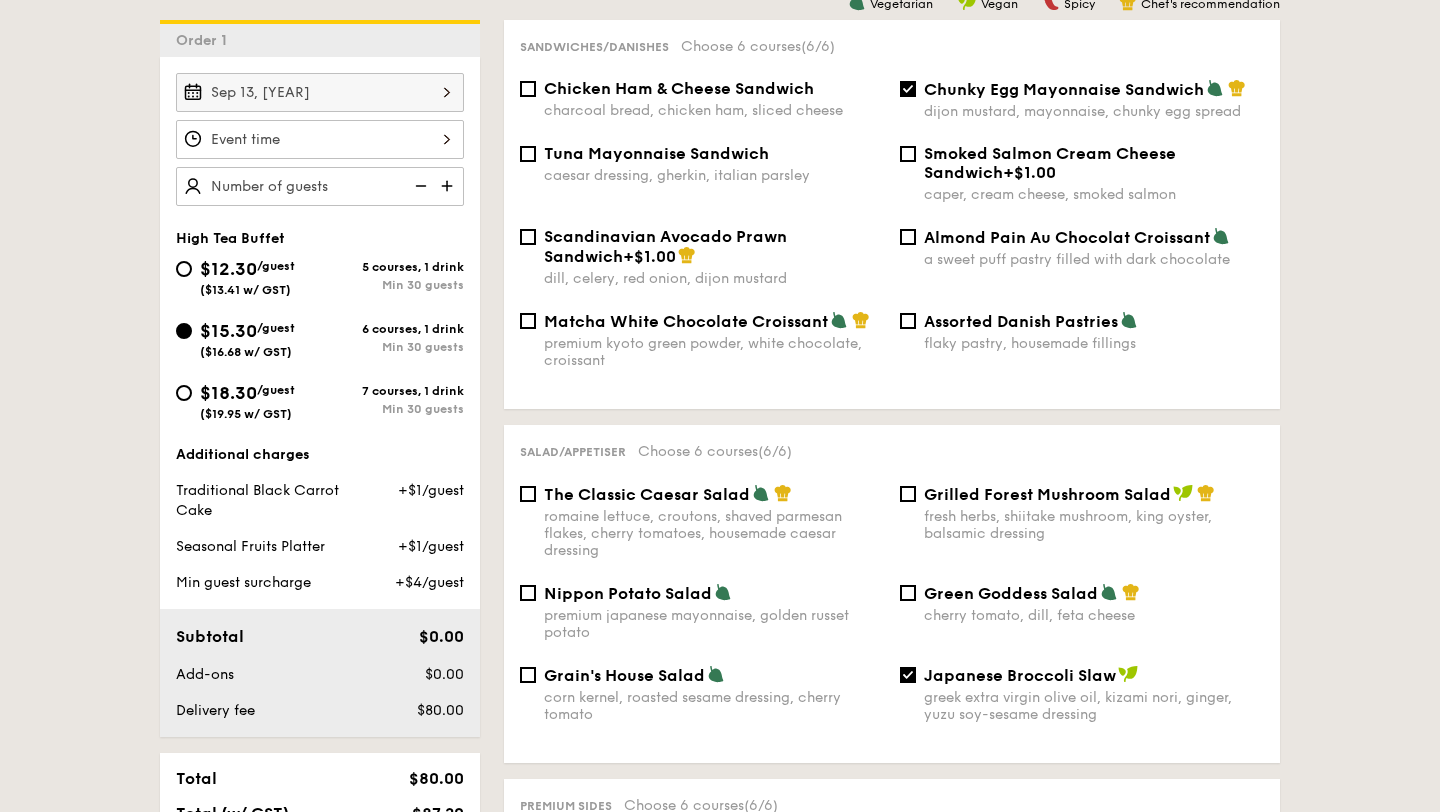 click on "12 1 2 3 4 5 6 7 8 9 10 11   00 15 30 45   am   pm   Cancel   OK" at bounding box center [320, 139] 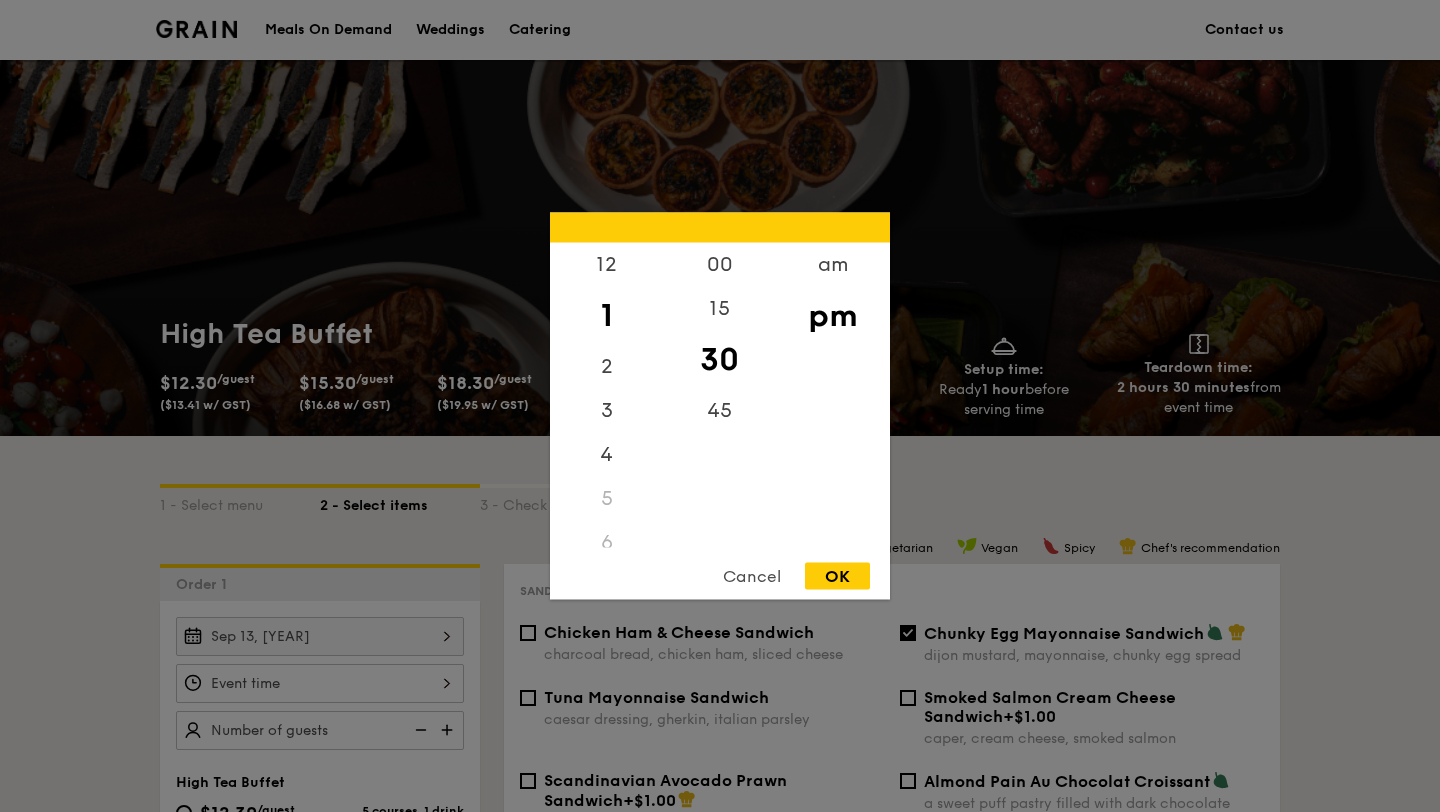 scroll, scrollTop: 0, scrollLeft: 0, axis: both 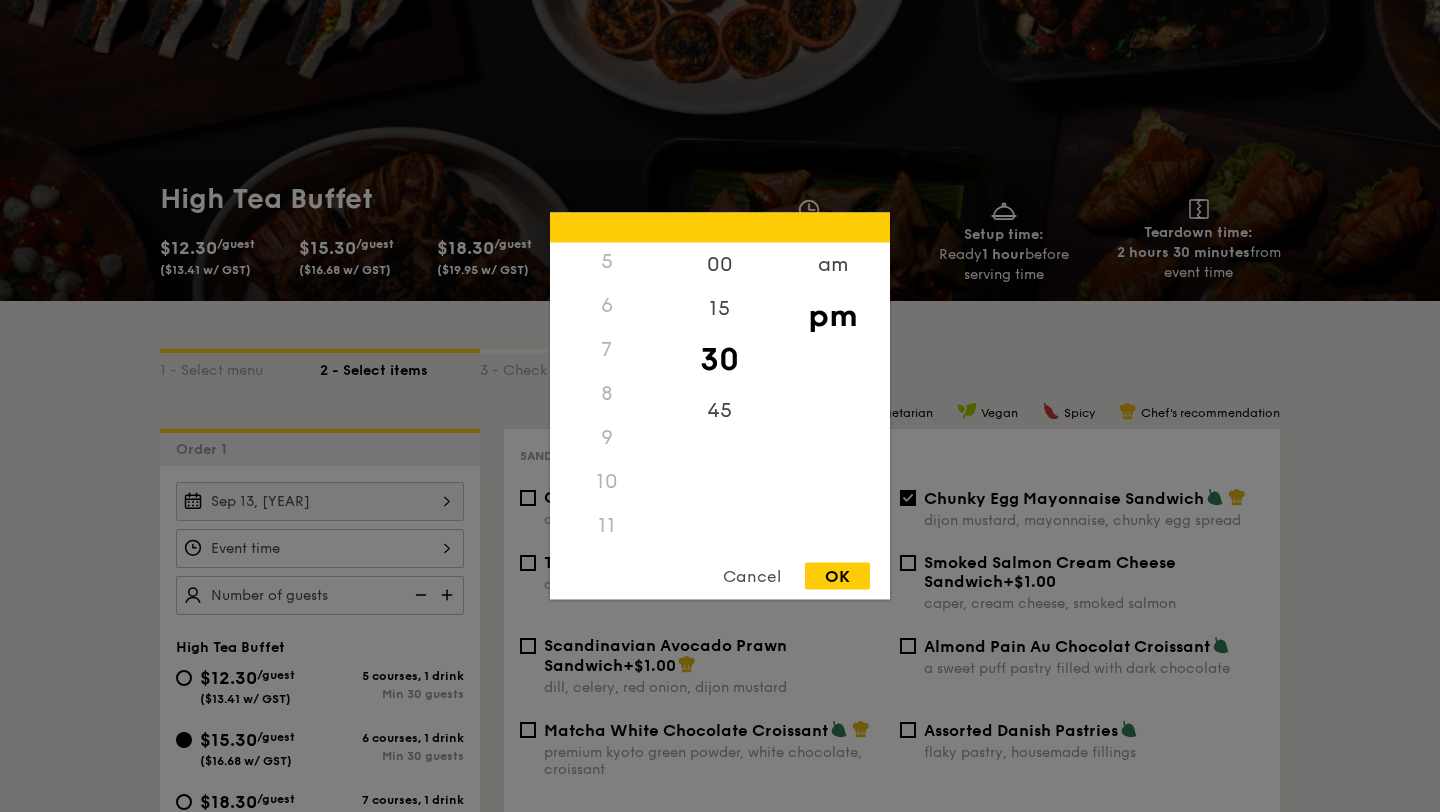 click on "8" at bounding box center [606, 394] 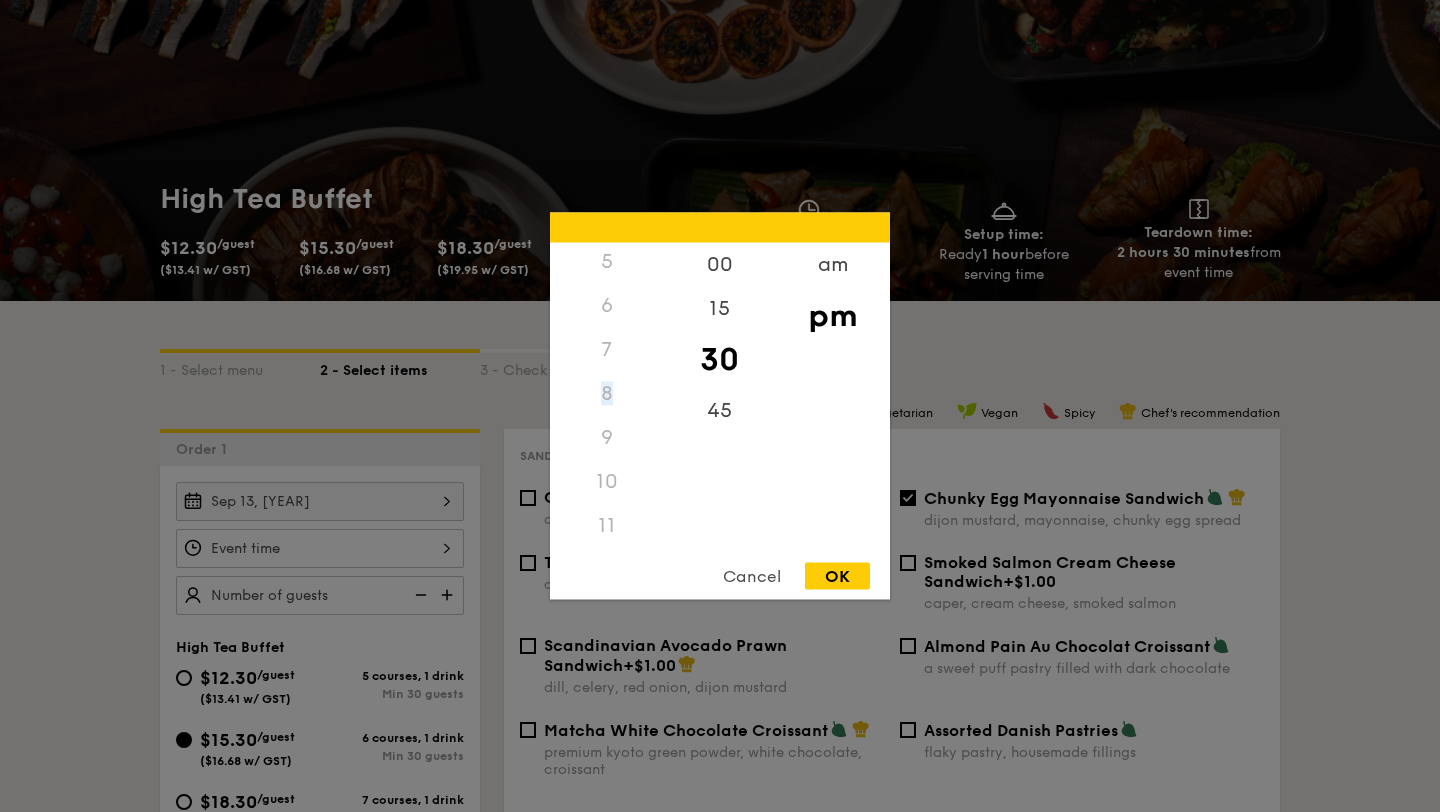 click on "8" at bounding box center [606, 394] 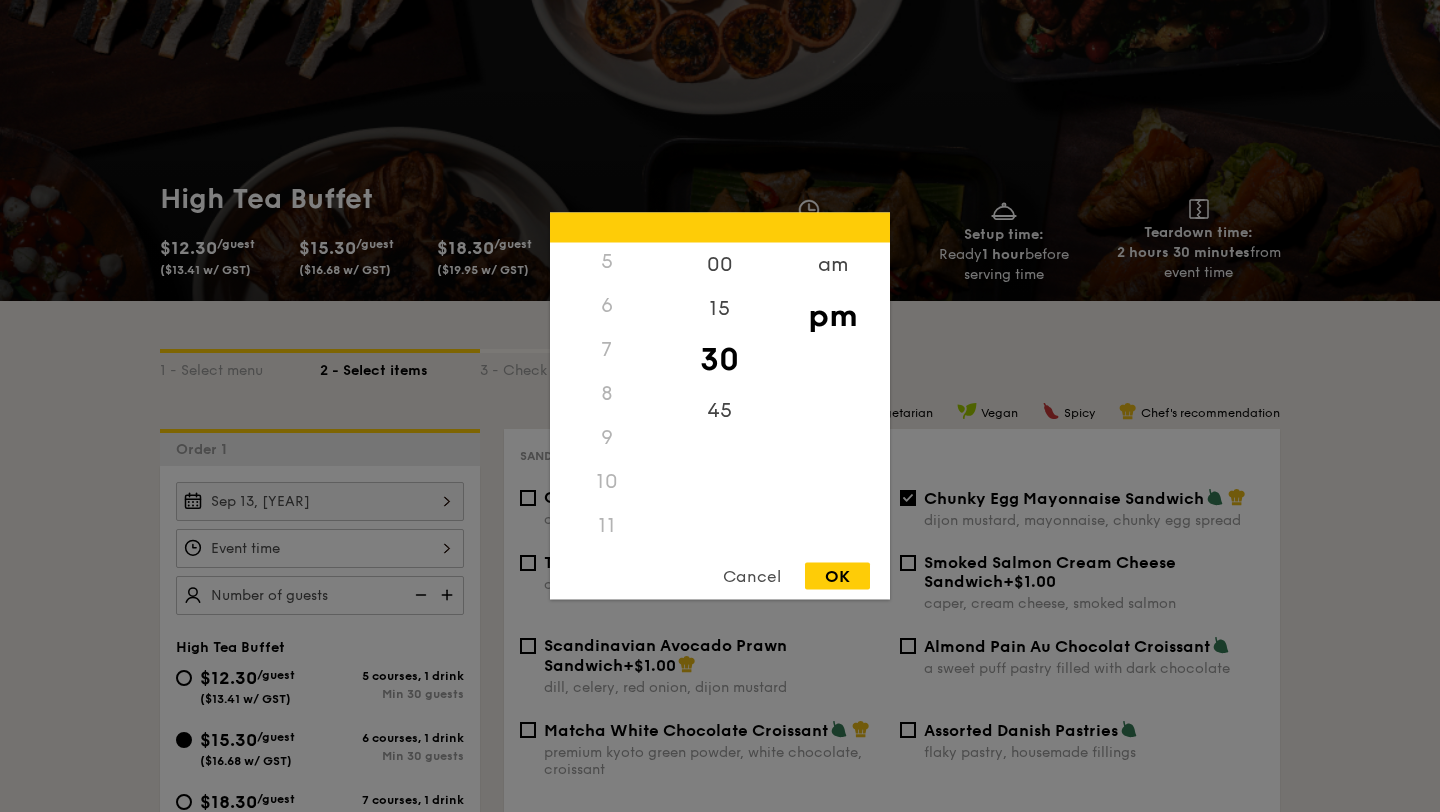 click on "8" at bounding box center (606, 394) 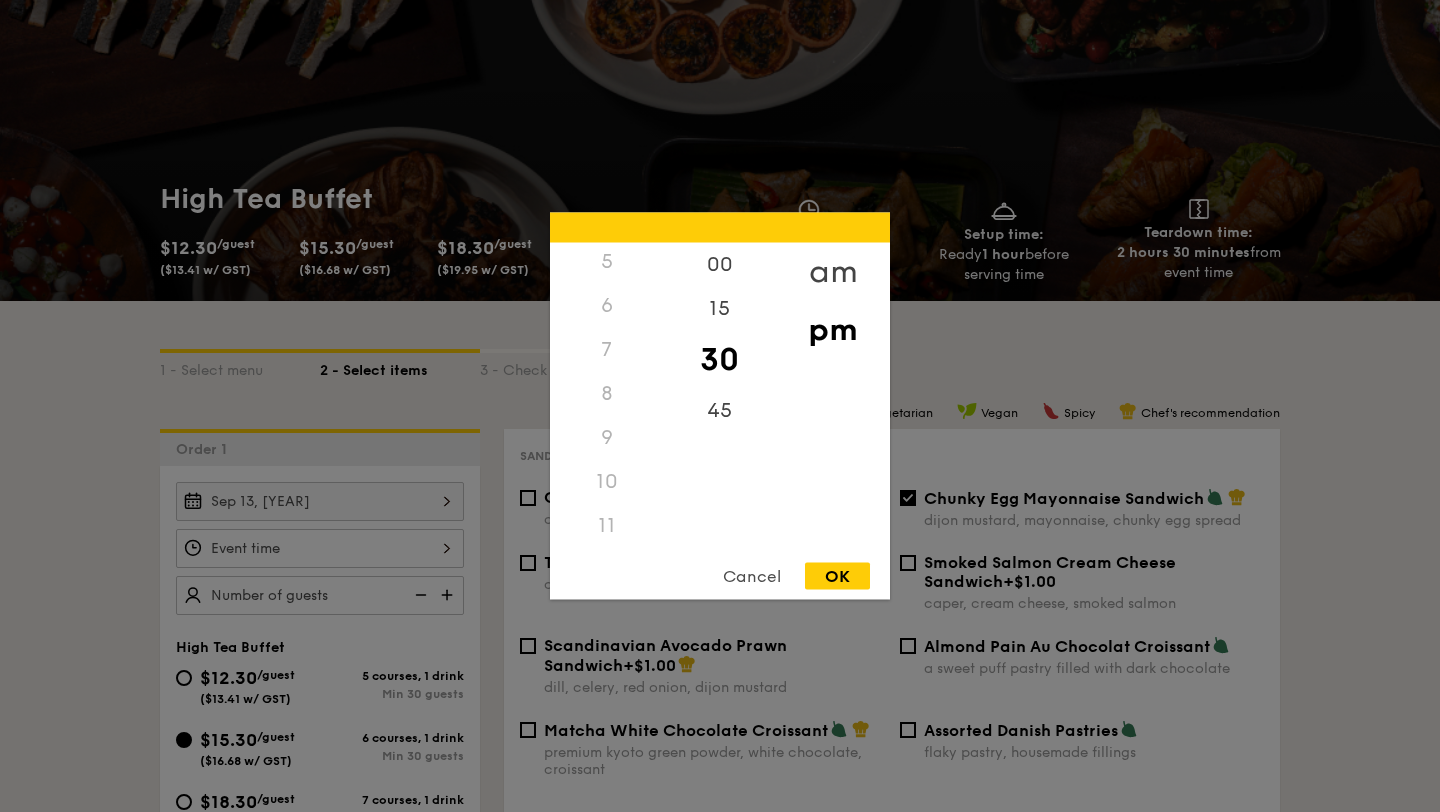 click on "am" at bounding box center (832, 272) 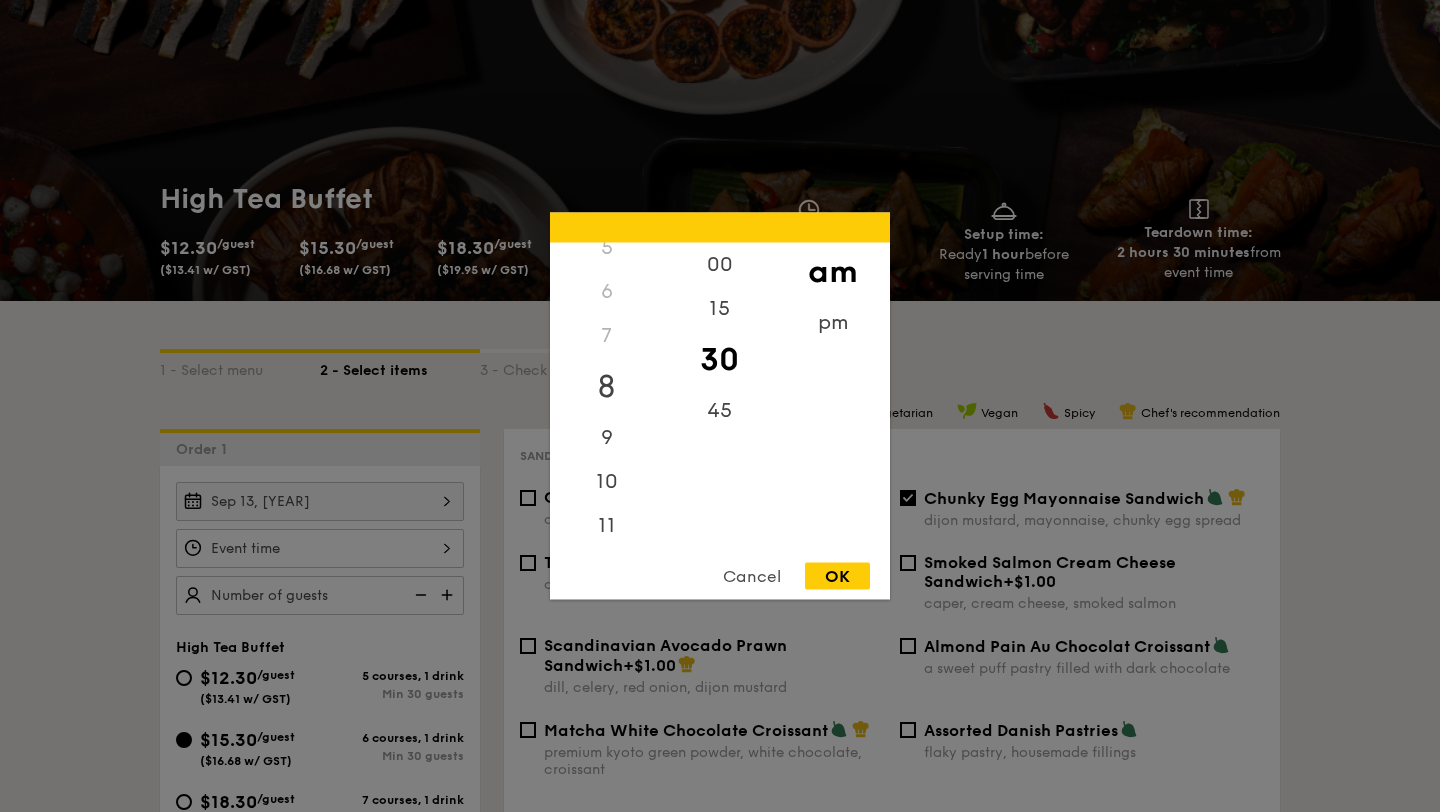 click on "8" at bounding box center [606, 387] 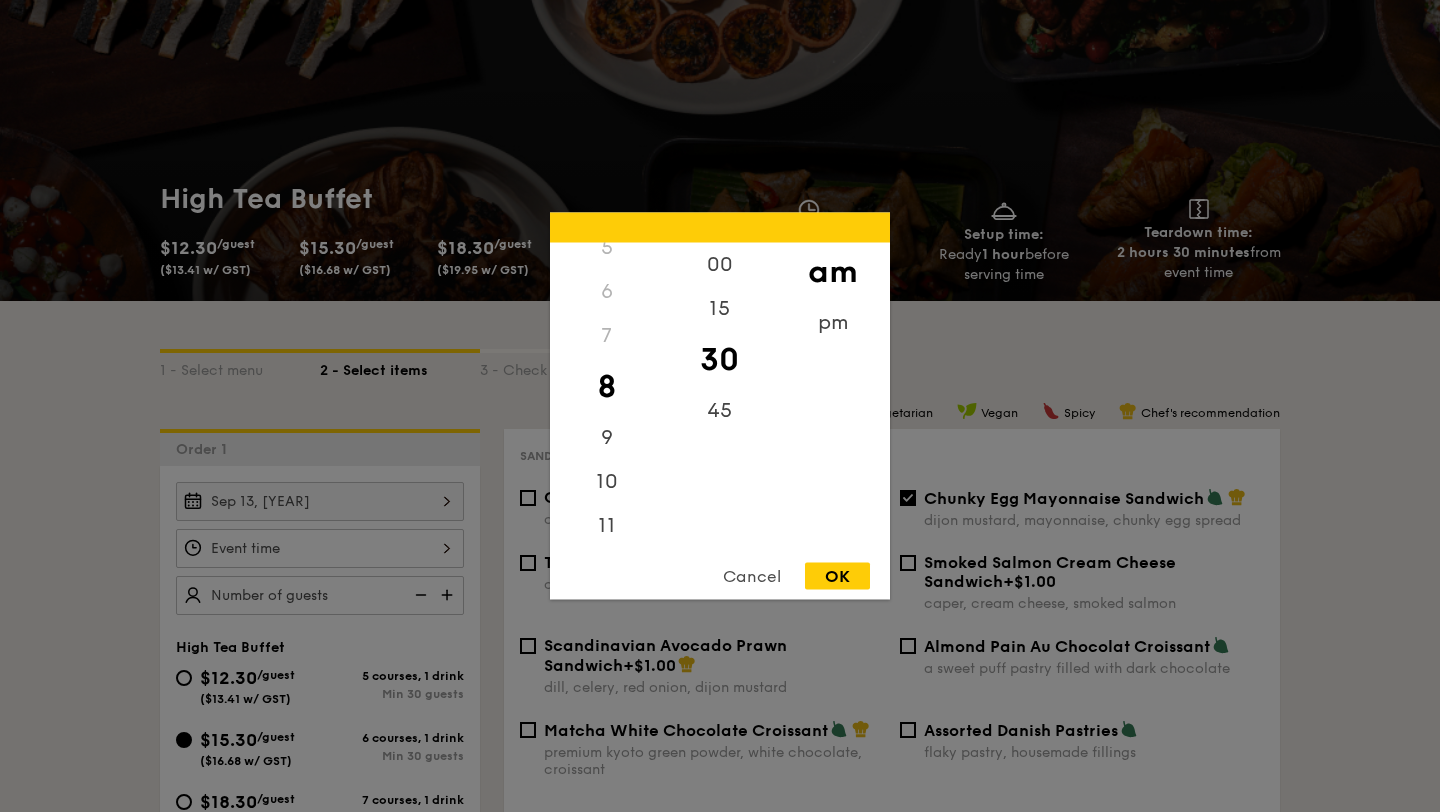 click on "OK" at bounding box center (837, 576) 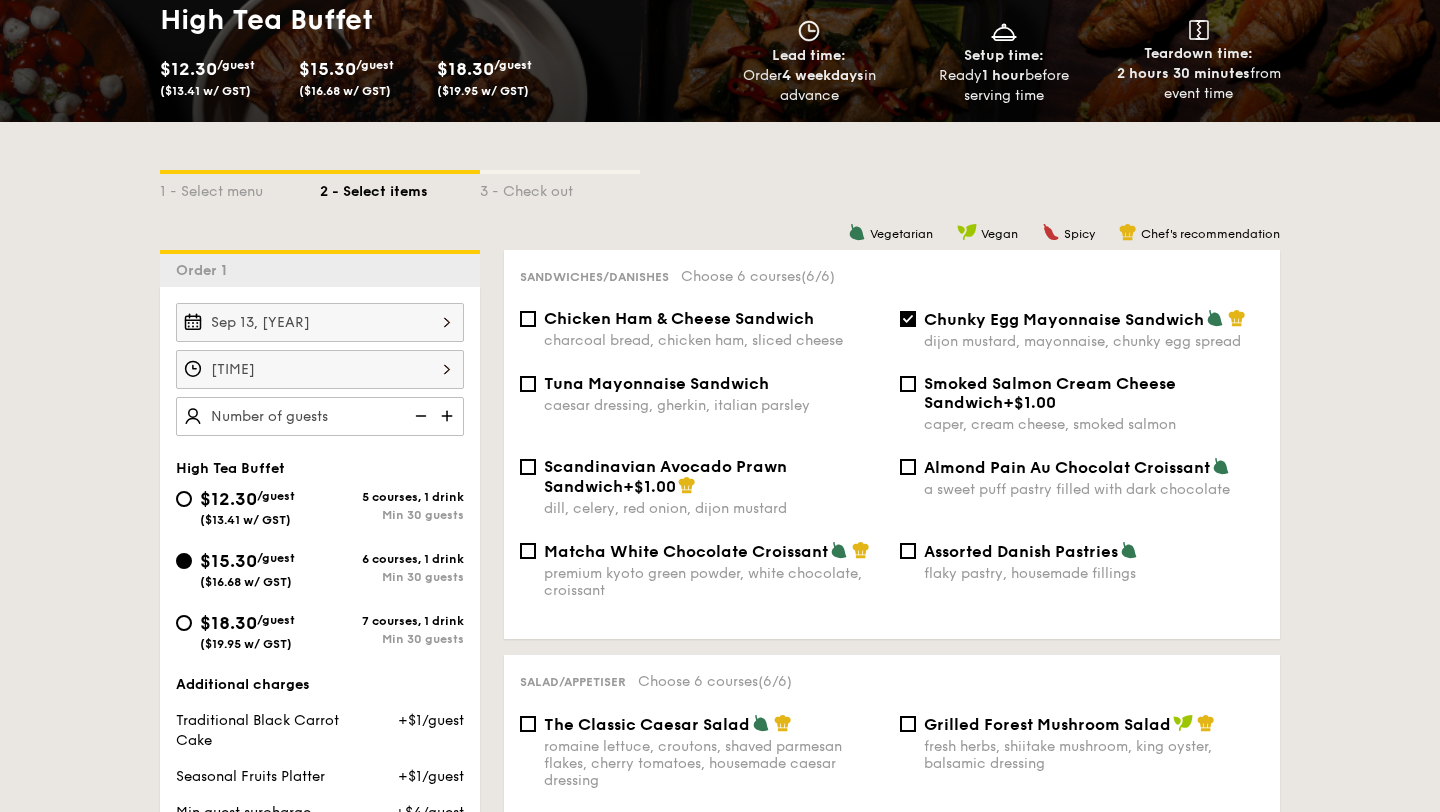 scroll, scrollTop: 339, scrollLeft: 0, axis: vertical 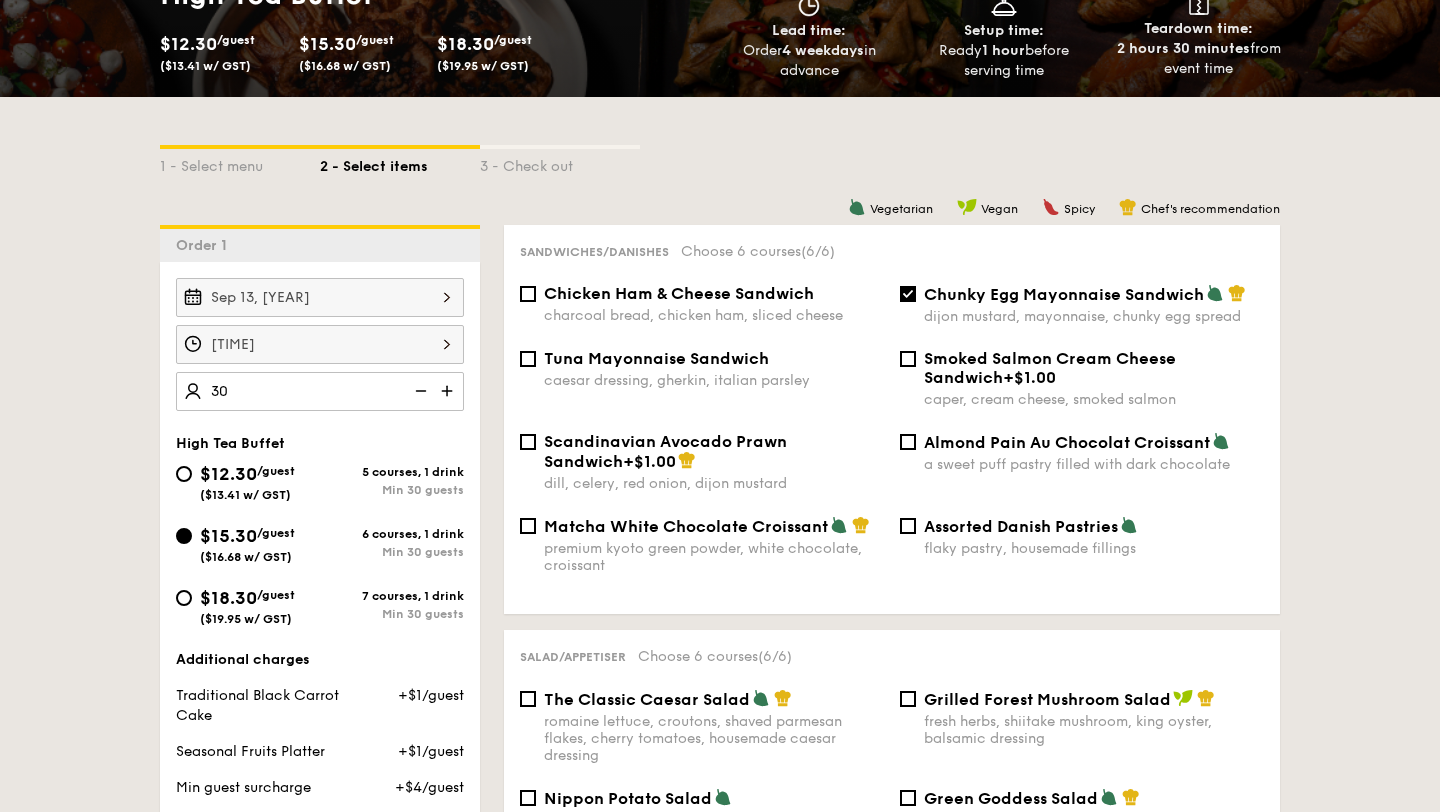 type on "30 guests" 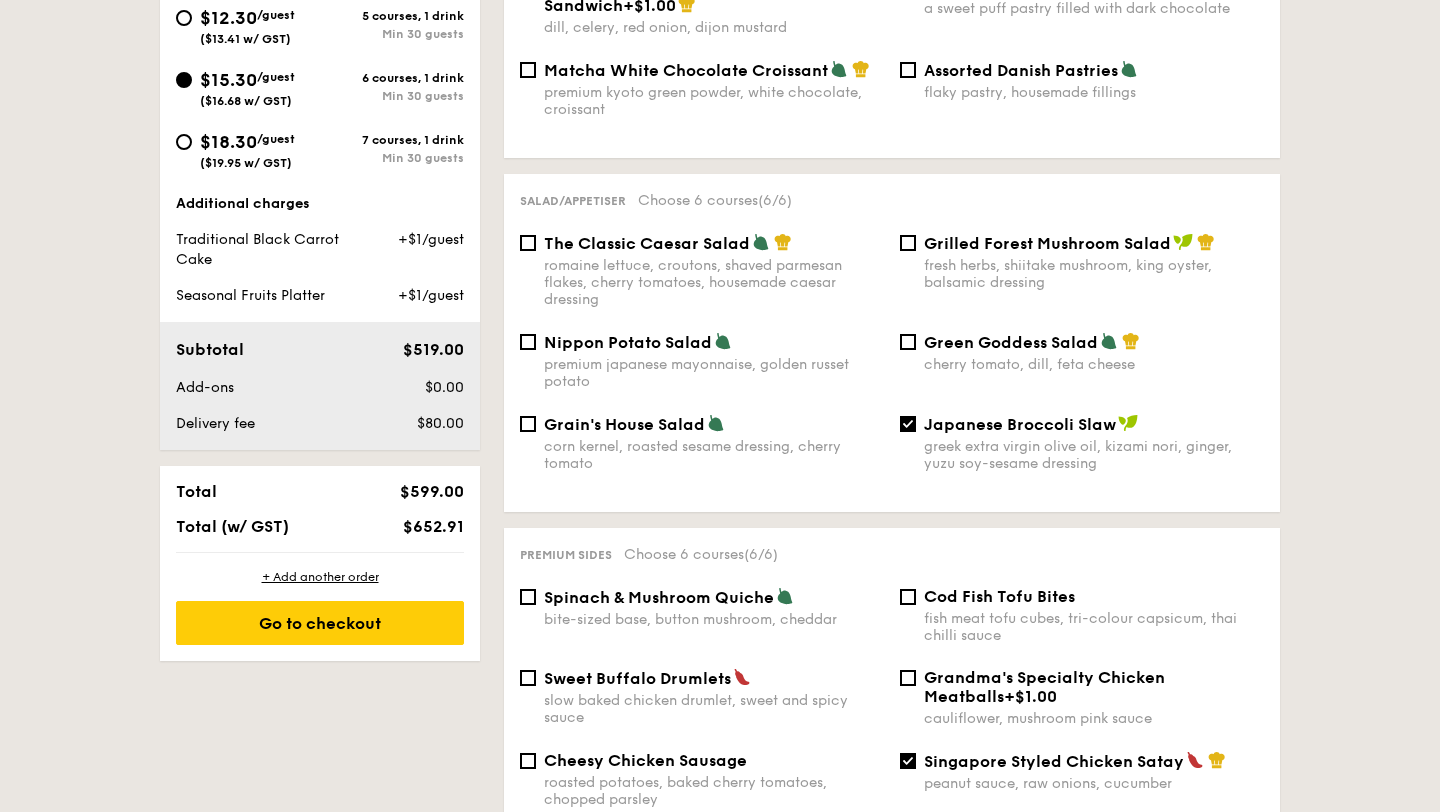 scroll, scrollTop: 799, scrollLeft: 0, axis: vertical 